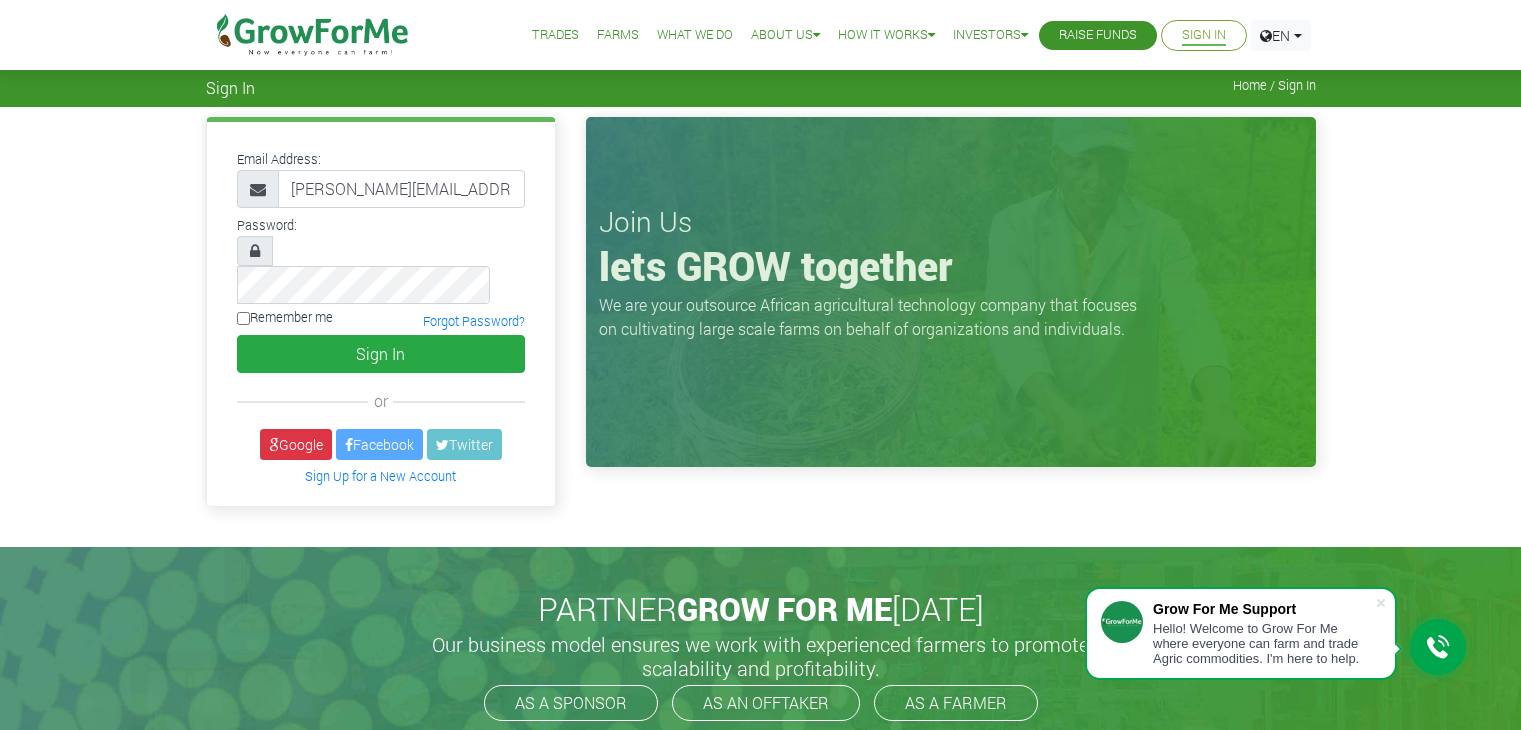 scroll, scrollTop: 0, scrollLeft: 0, axis: both 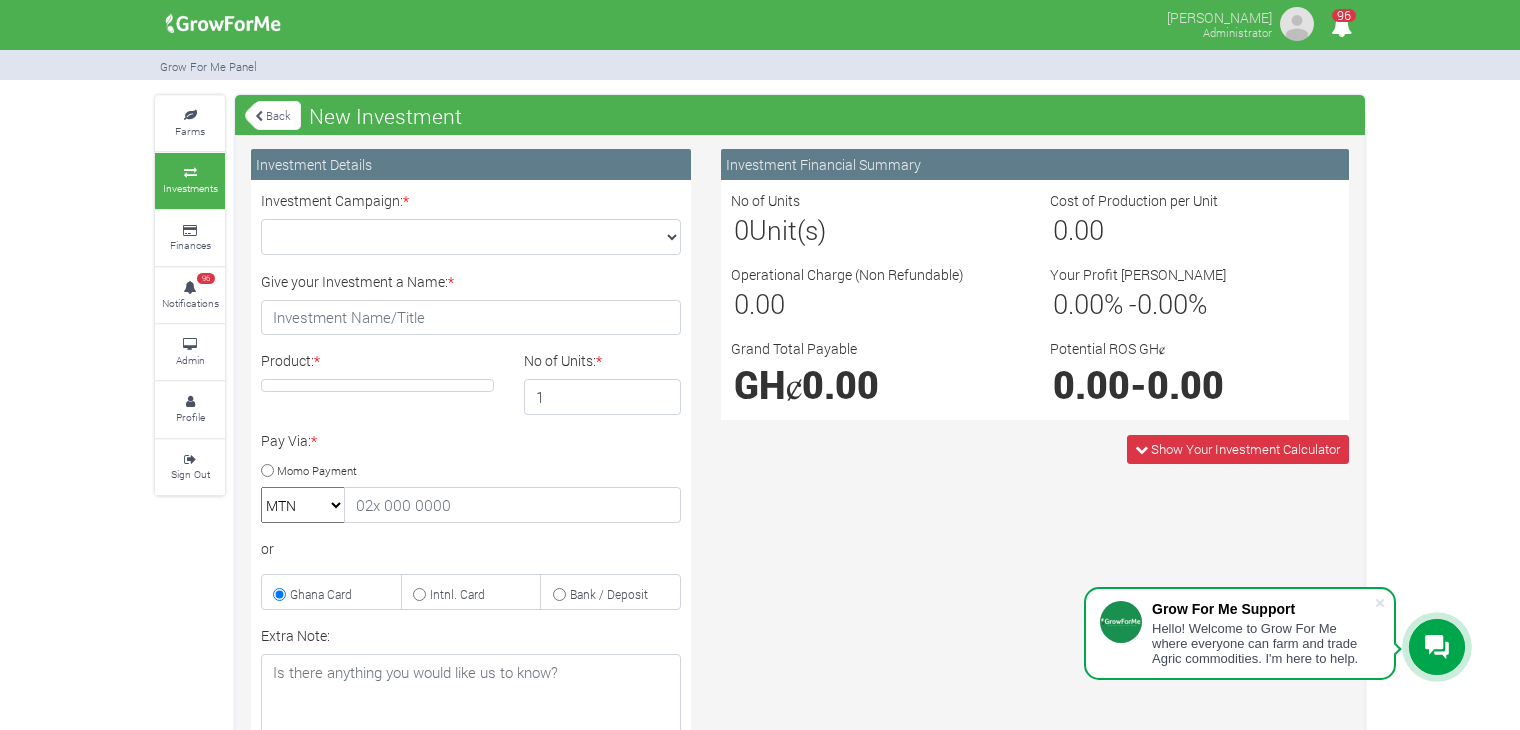 click on "Investments" at bounding box center (190, 188) 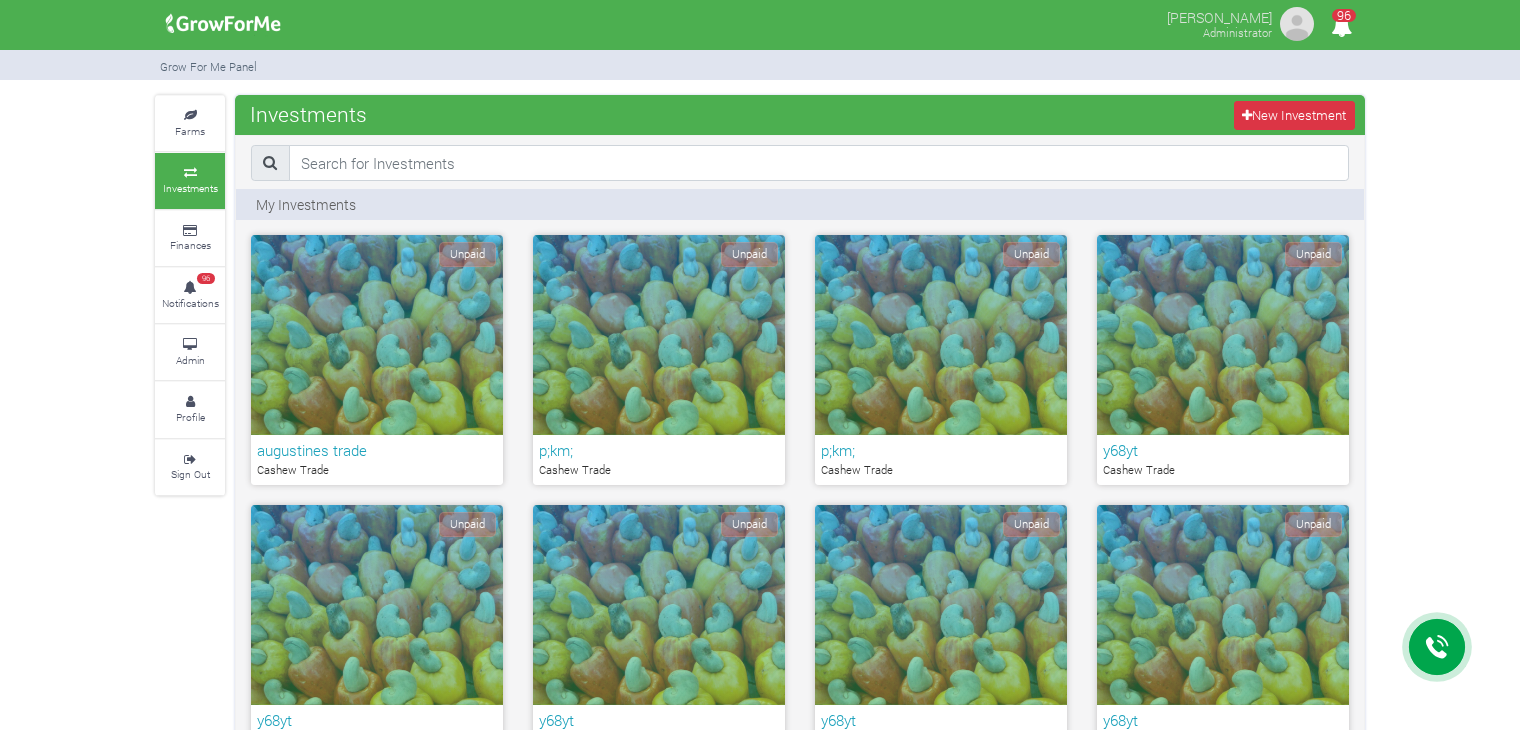 scroll, scrollTop: 860, scrollLeft: 0, axis: vertical 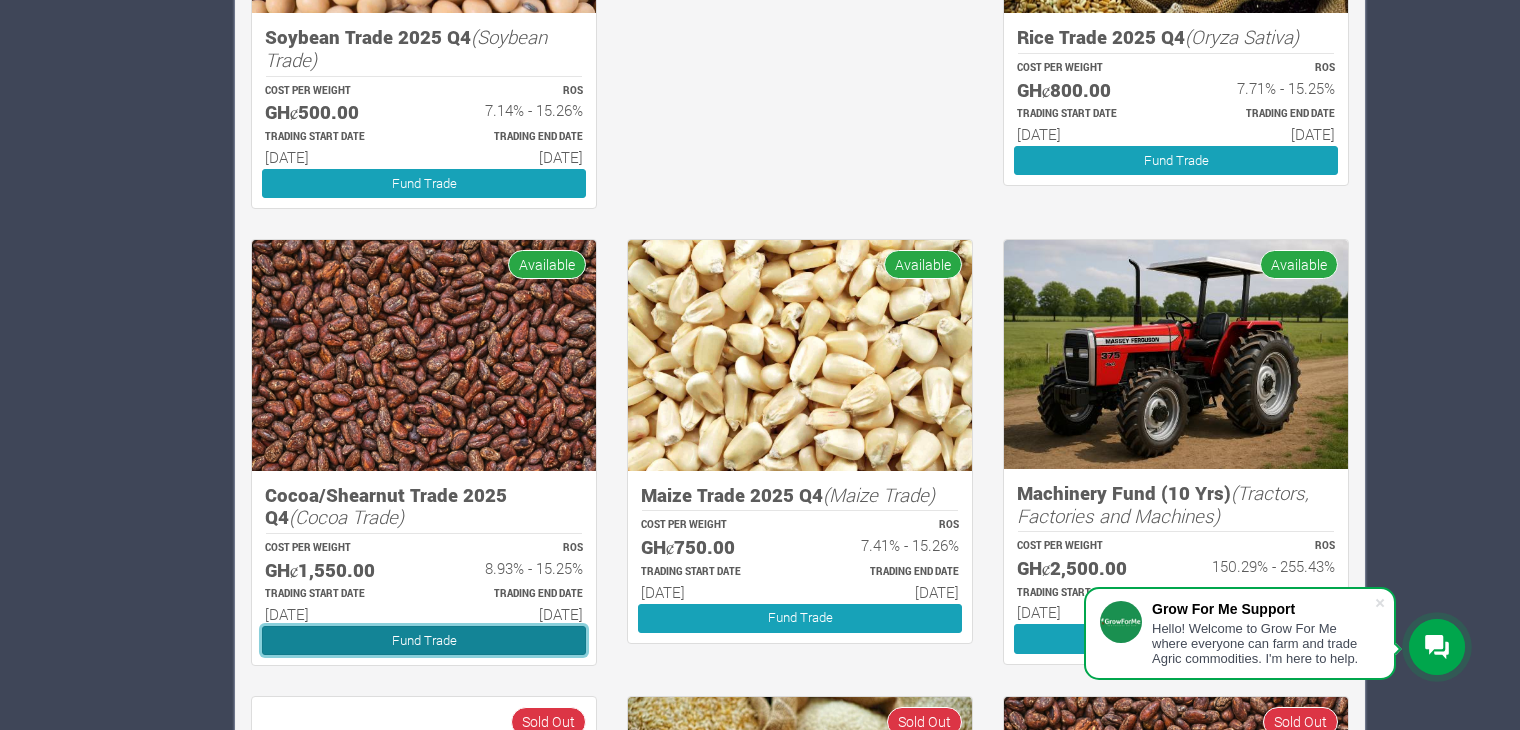 click on "Fund Trade" at bounding box center [424, 640] 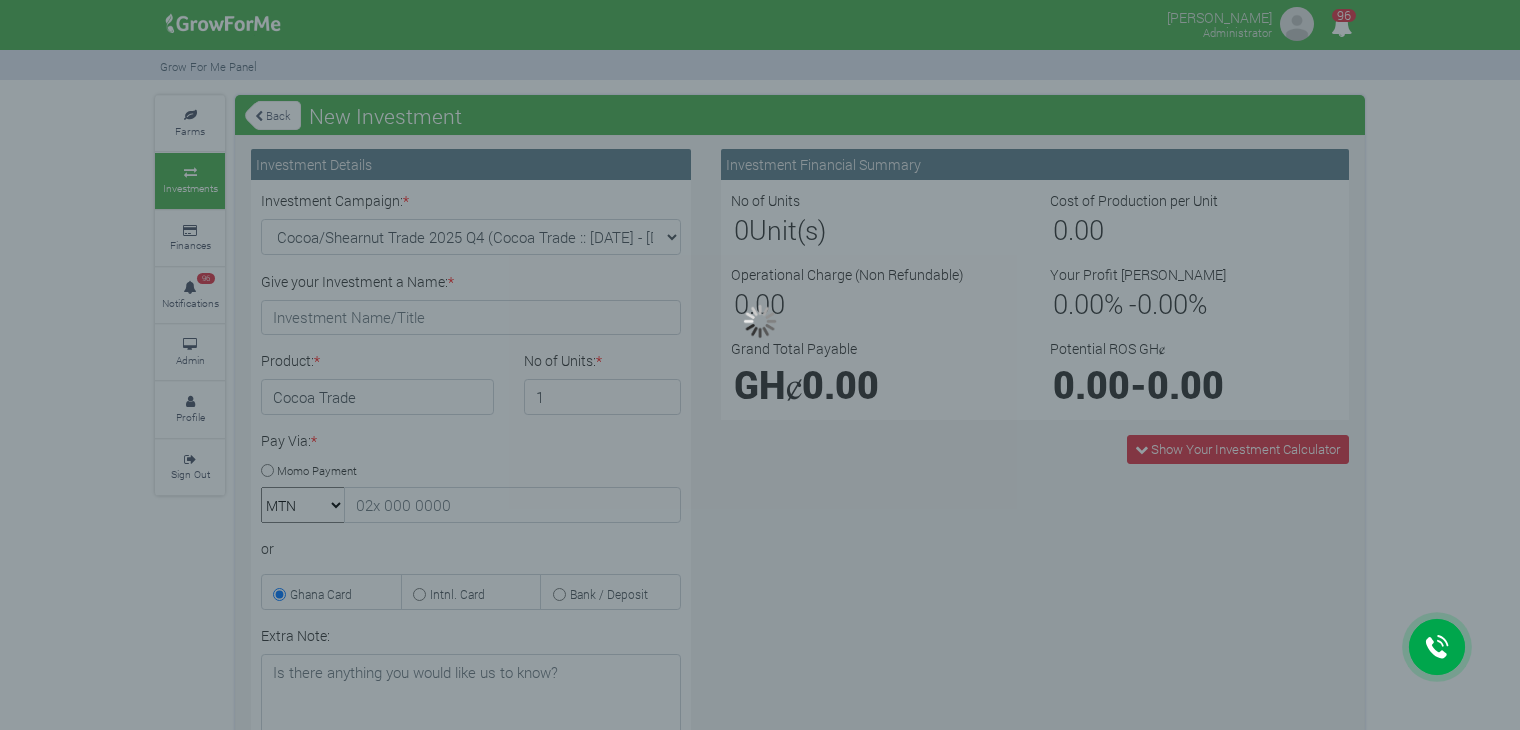 scroll, scrollTop: 0, scrollLeft: 0, axis: both 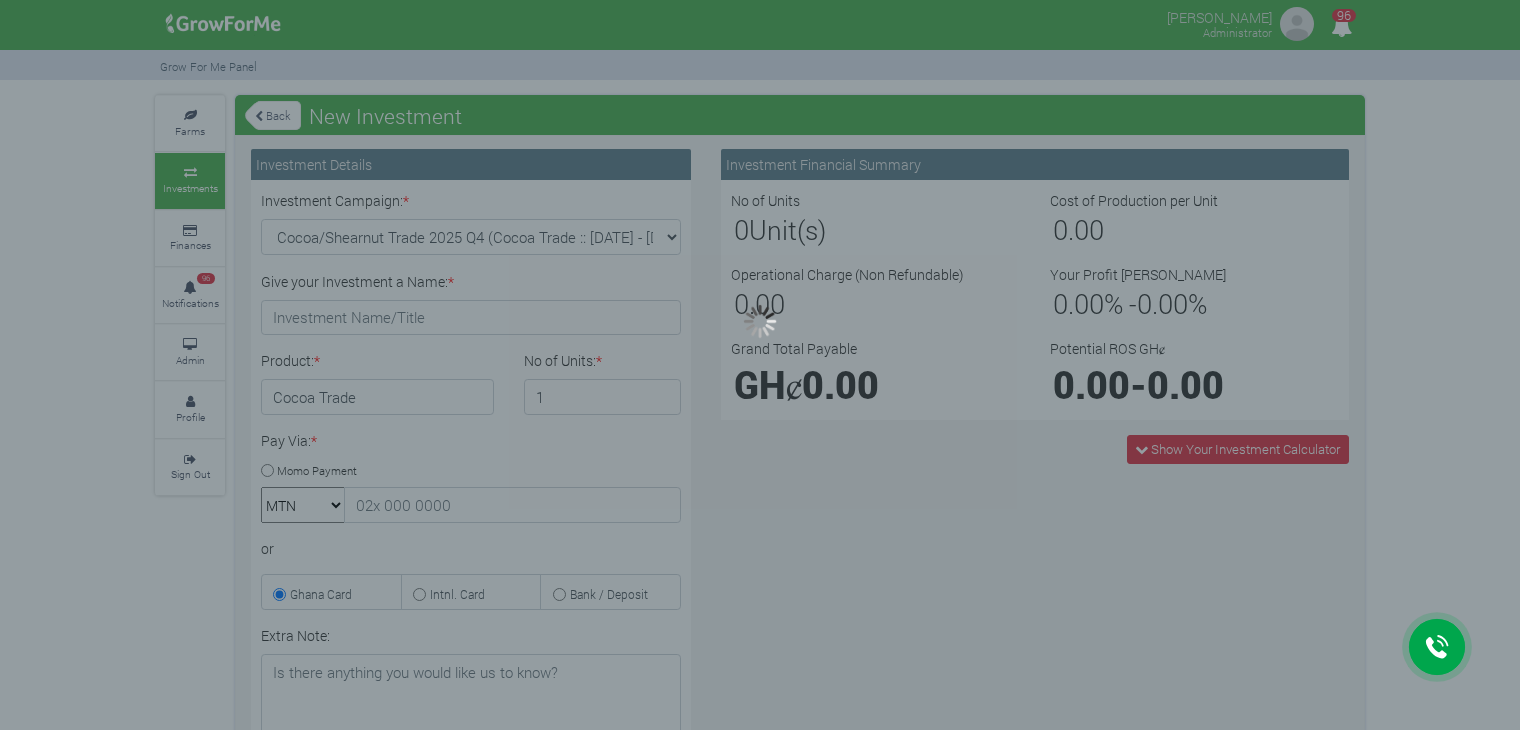 type on "1" 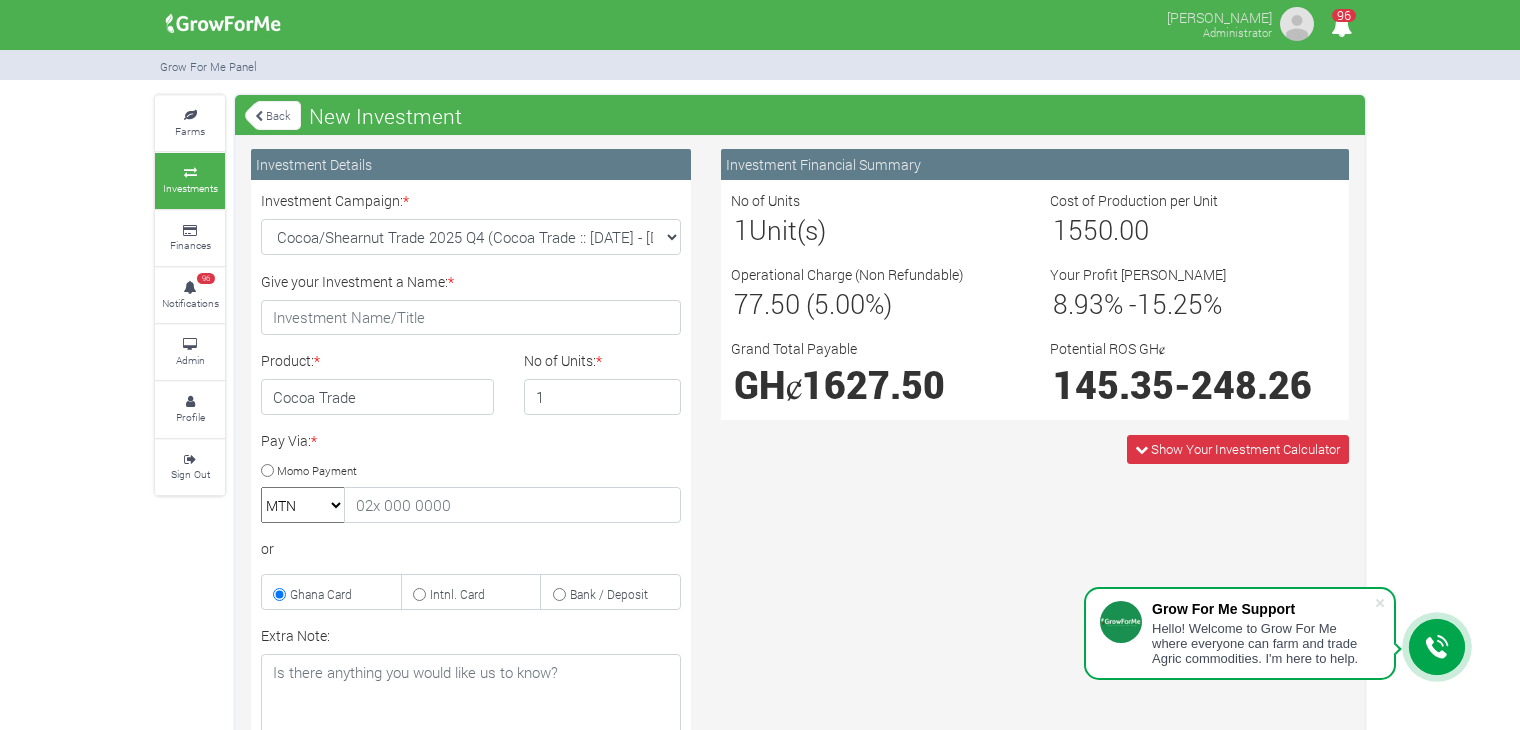 click on "Back" at bounding box center [273, 115] 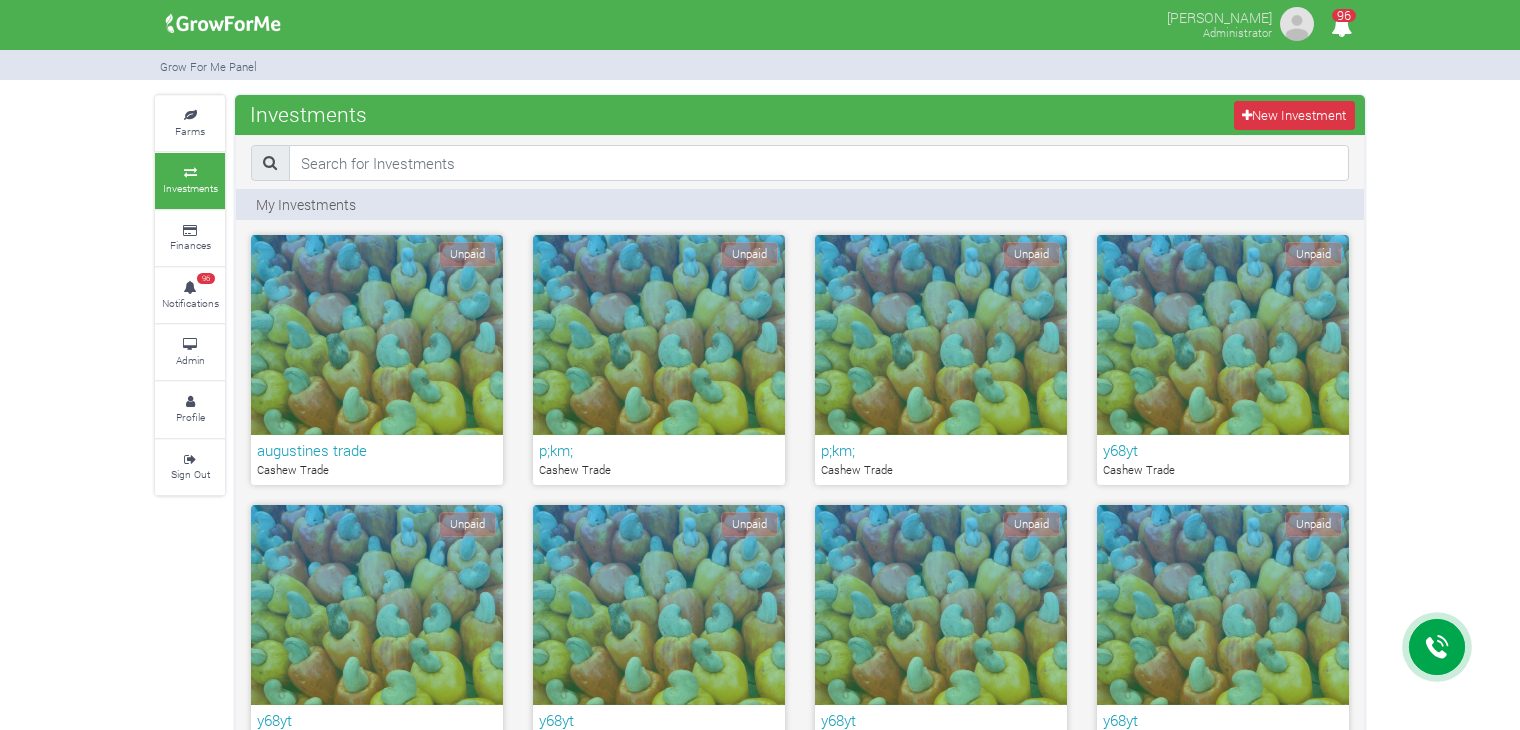 scroll, scrollTop: 1731, scrollLeft: 0, axis: vertical 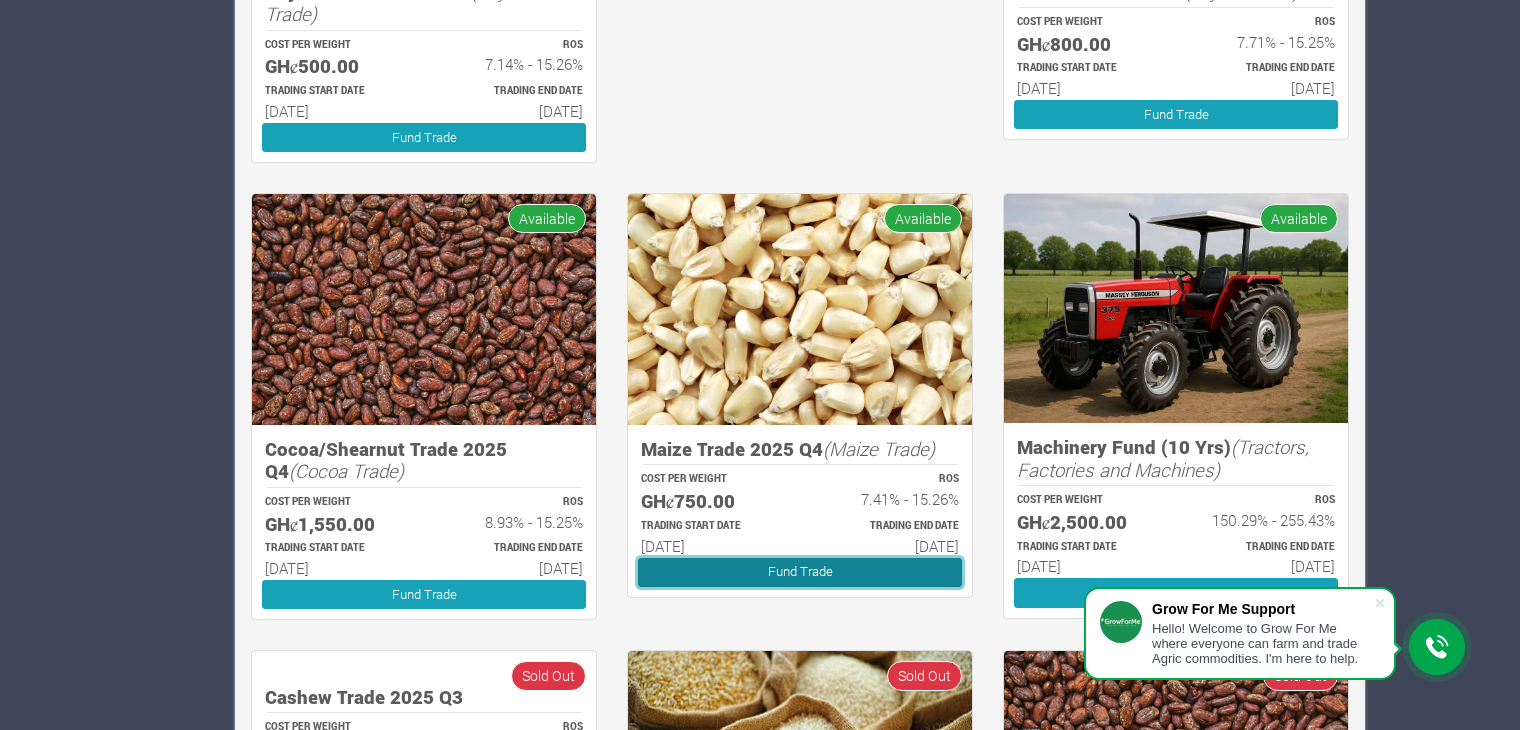 click on "Fund Trade" at bounding box center [800, 572] 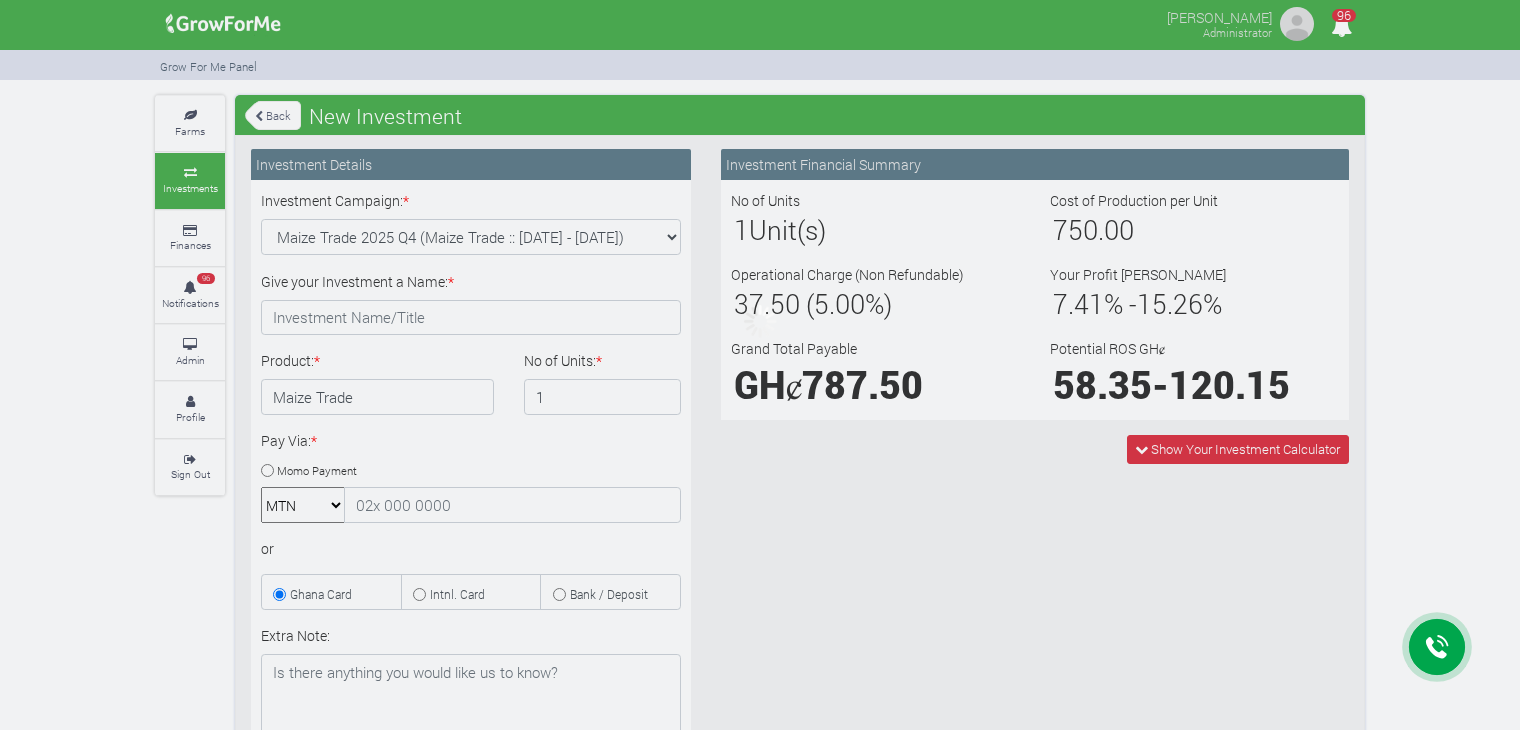 scroll, scrollTop: 0, scrollLeft: 0, axis: both 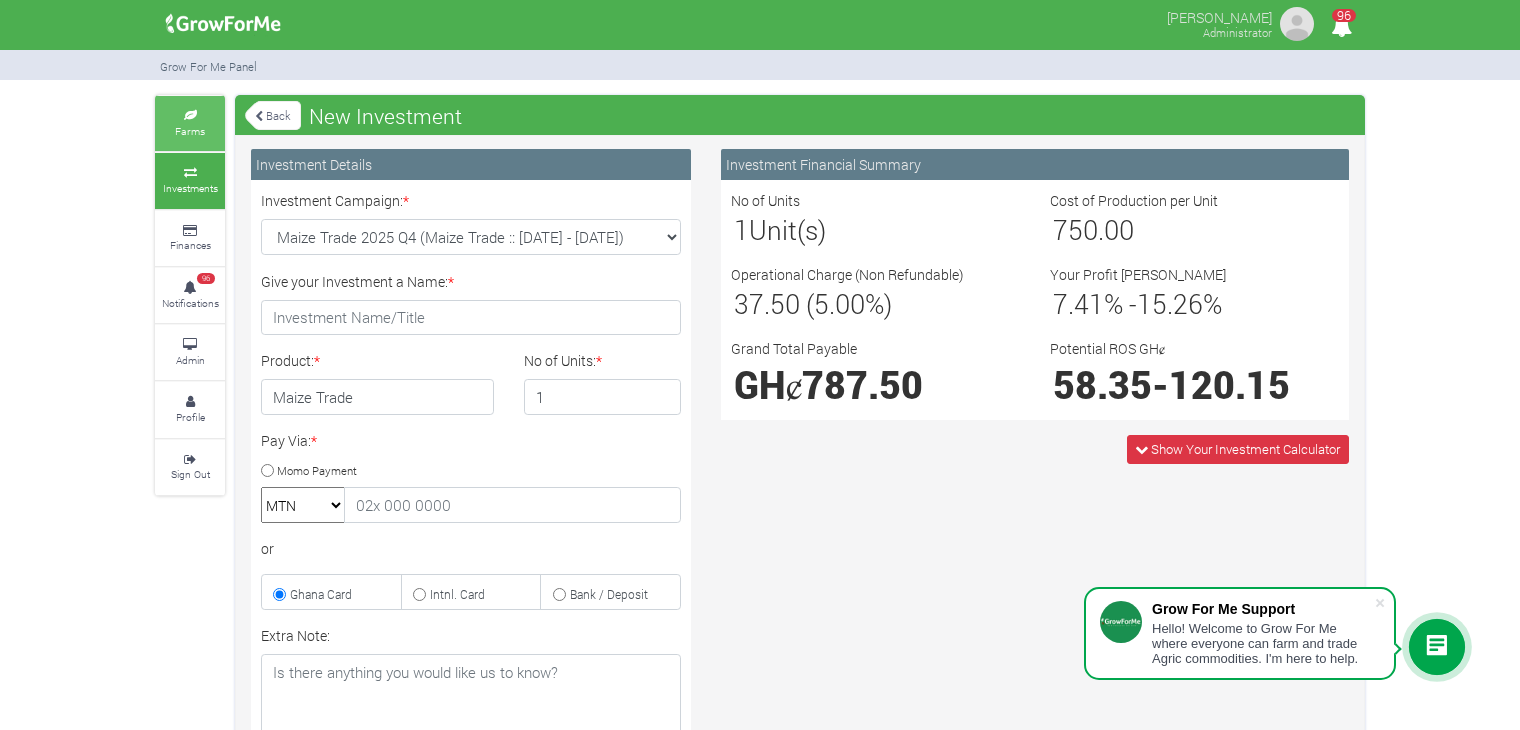 click on "Farms" at bounding box center [190, 131] 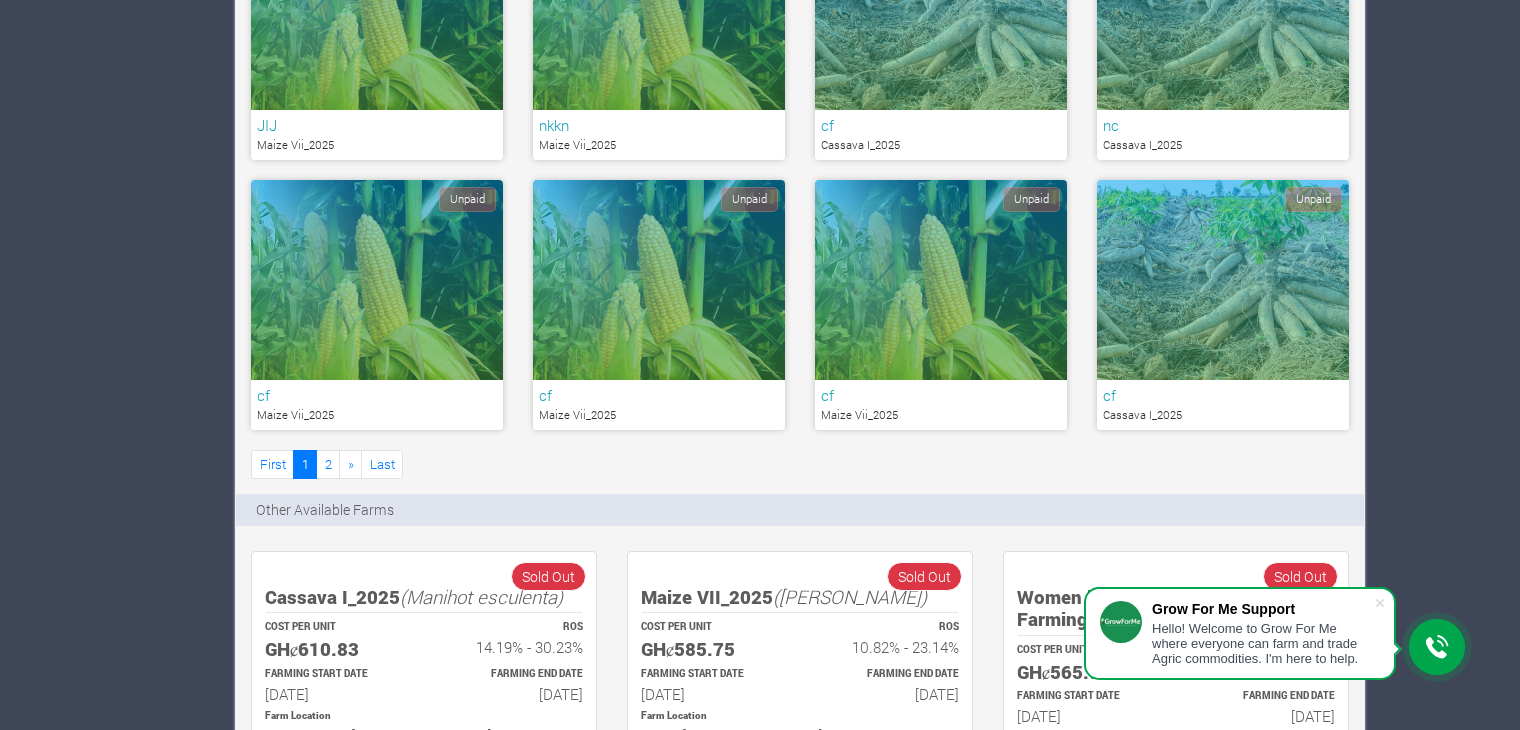 scroll, scrollTop: 0, scrollLeft: 0, axis: both 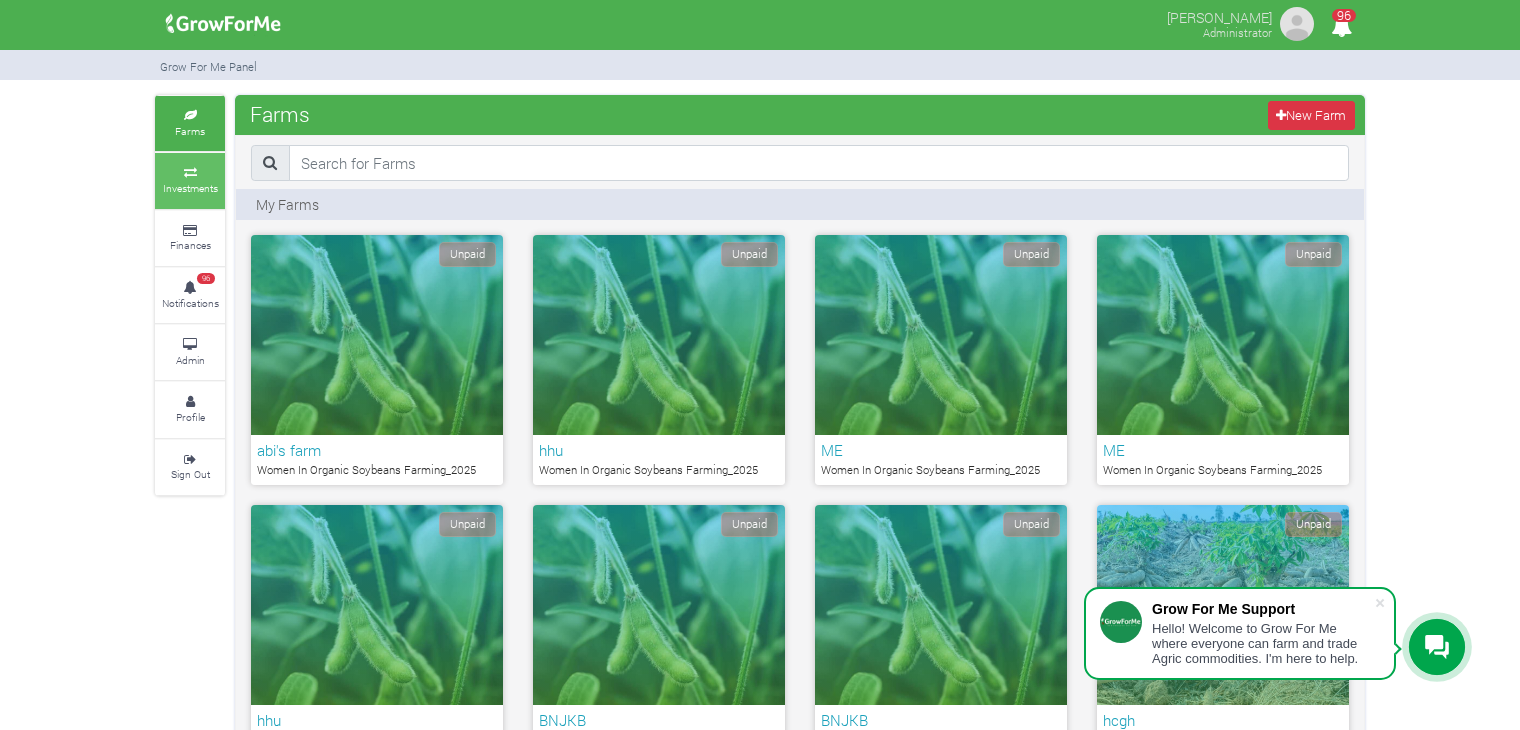 click on "Investments" at bounding box center [190, 180] 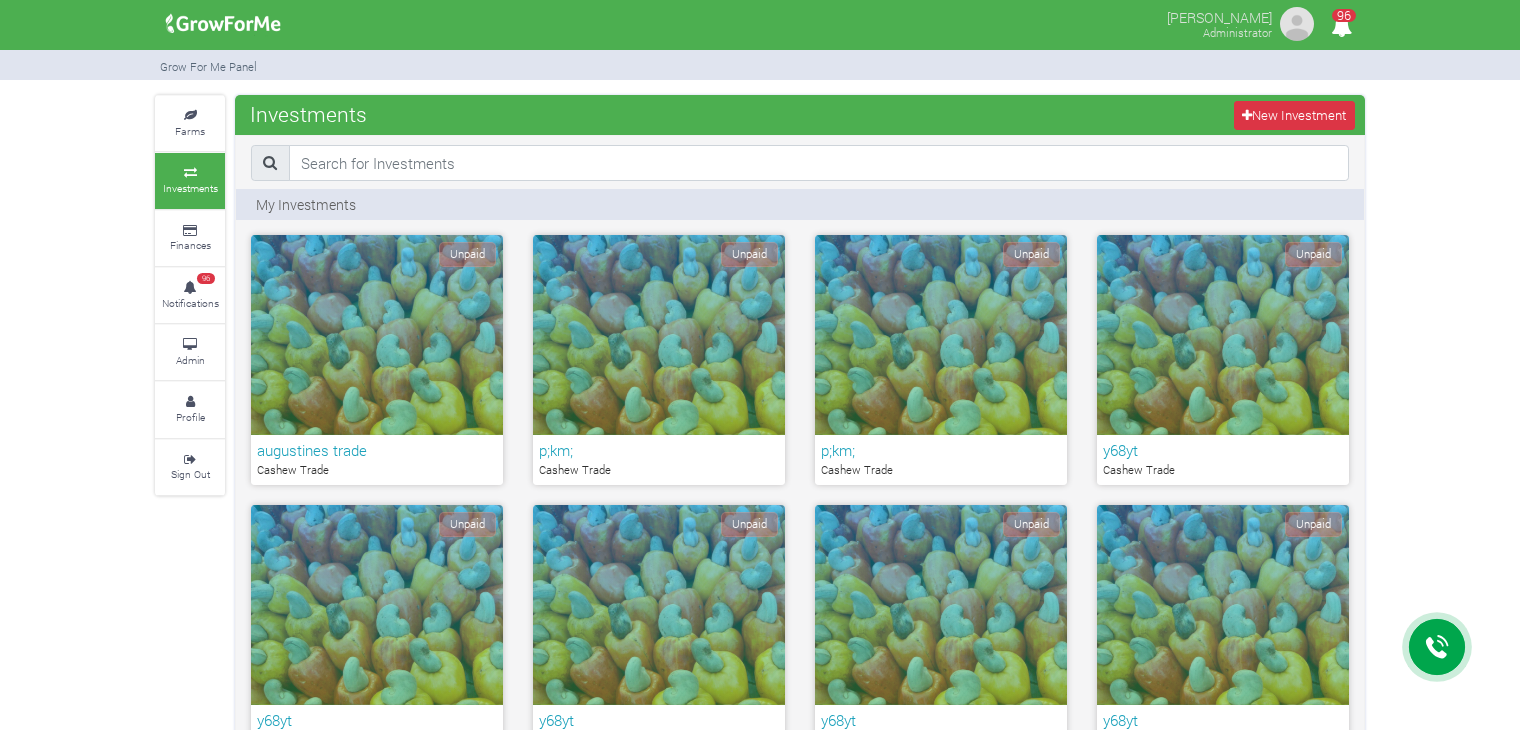 scroll, scrollTop: 1284, scrollLeft: 0, axis: vertical 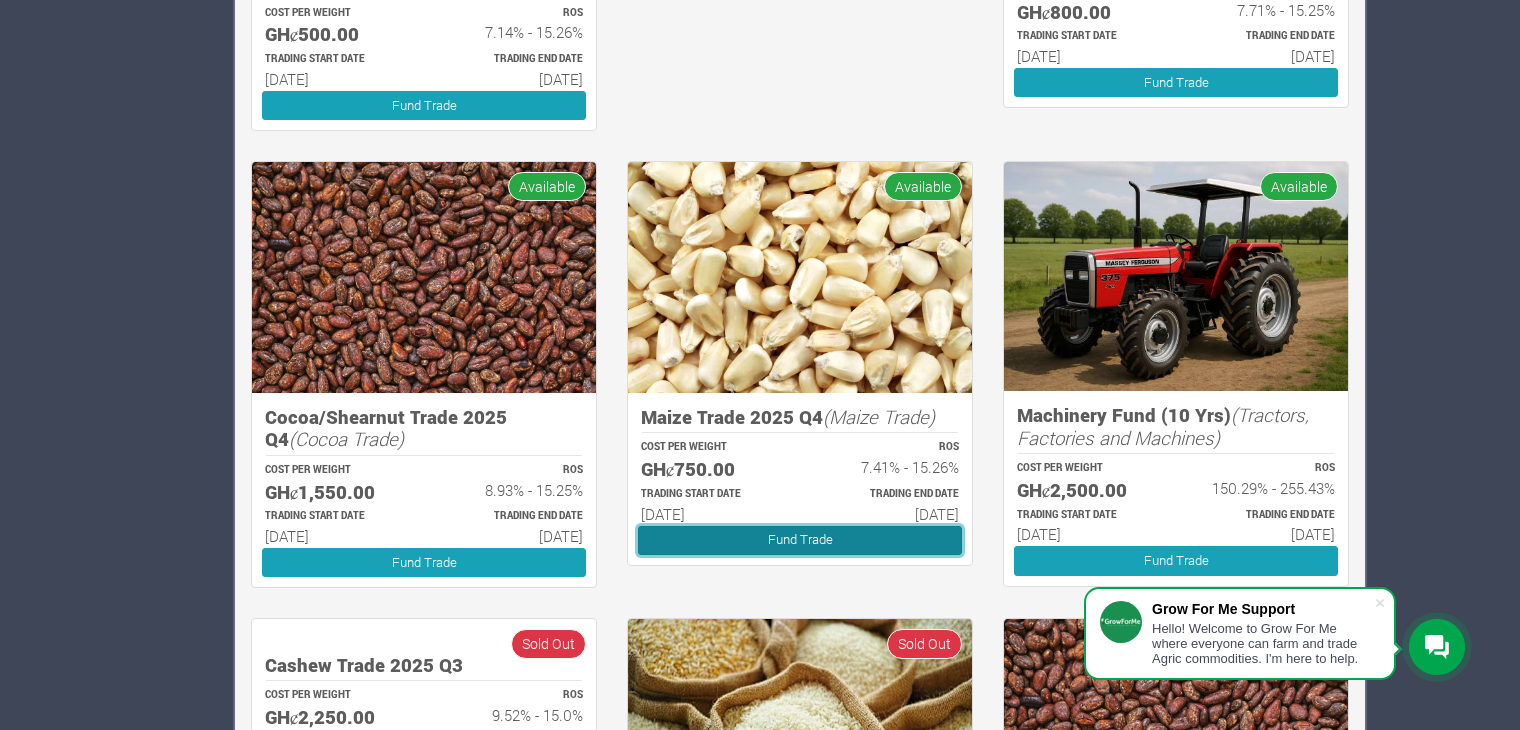 click on "Fund Trade" at bounding box center [800, 540] 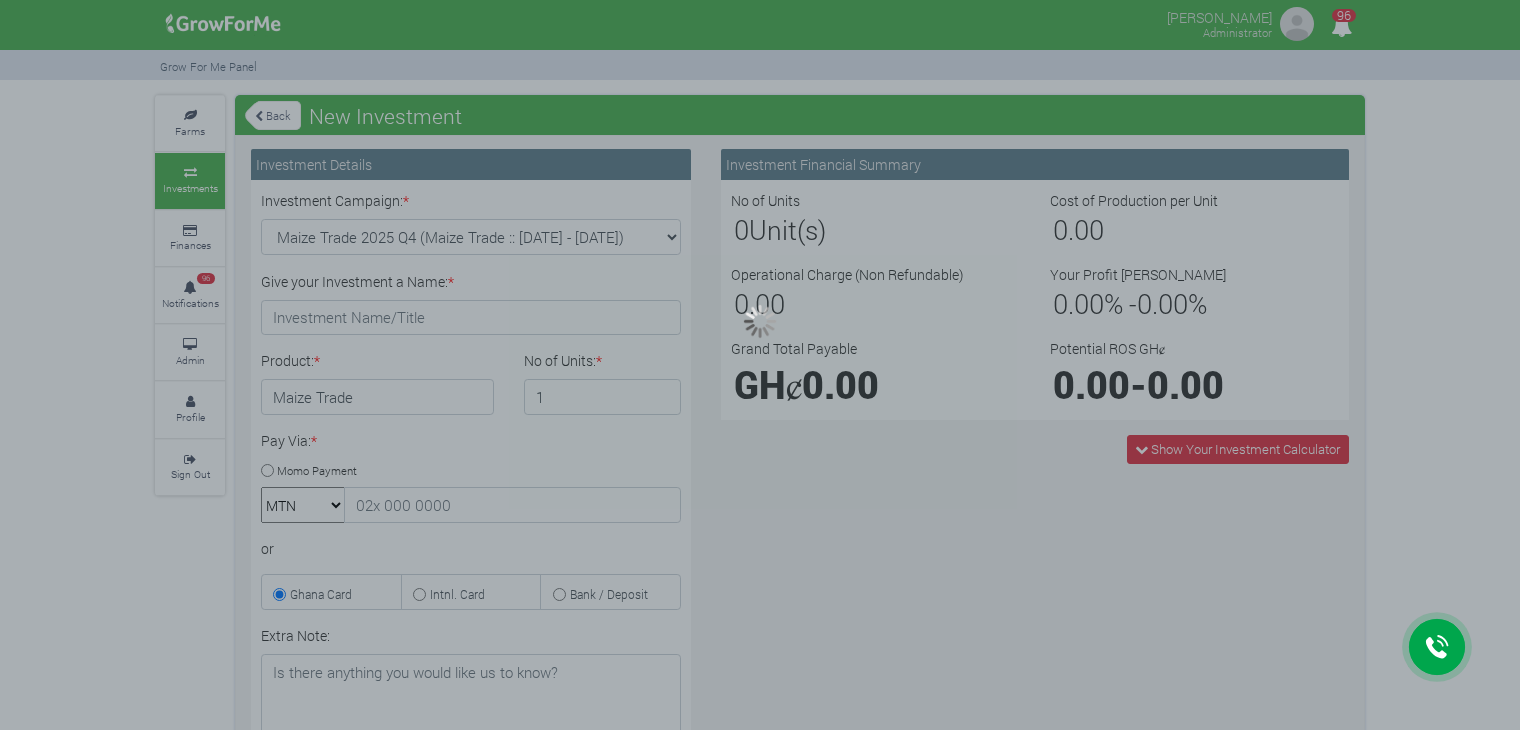 scroll, scrollTop: 0, scrollLeft: 0, axis: both 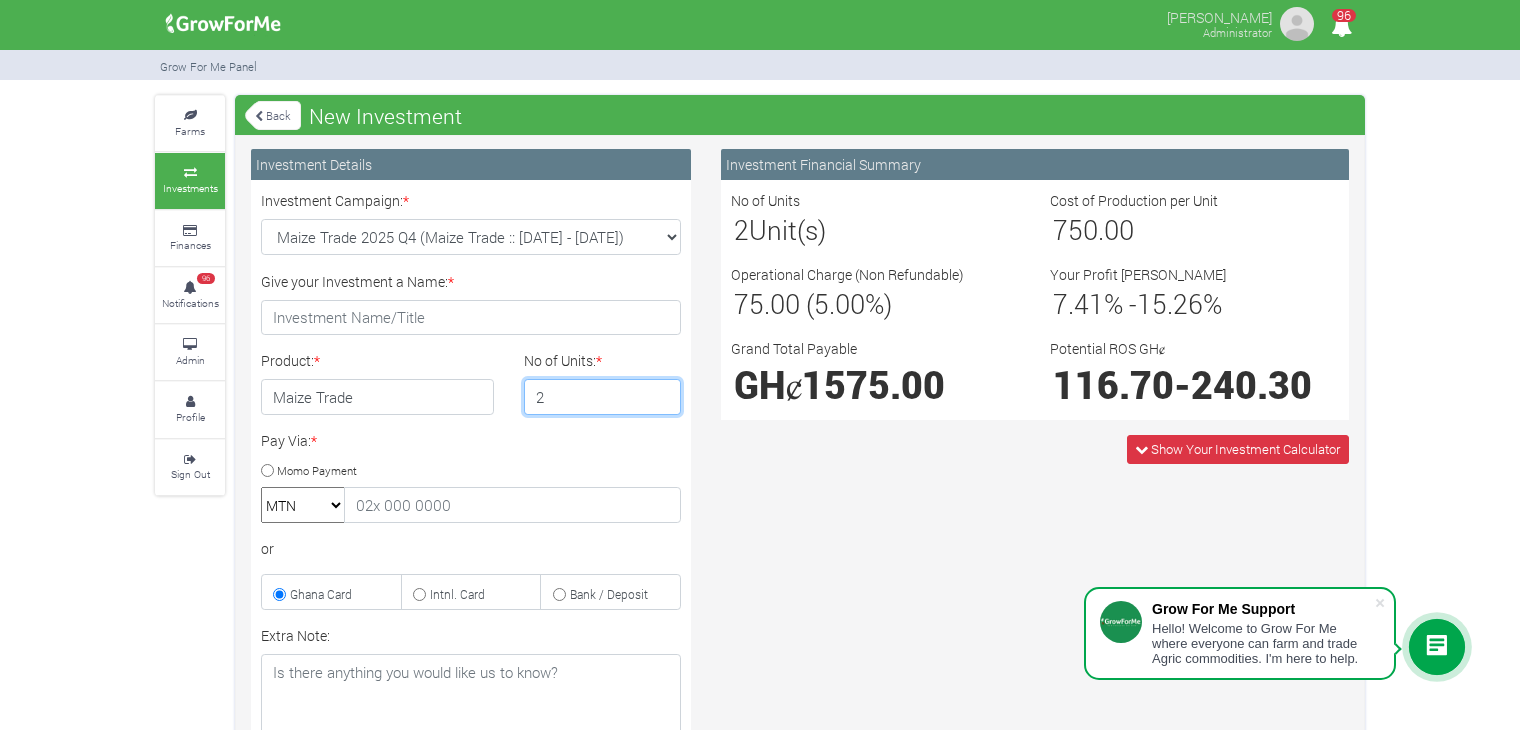 click on "2" at bounding box center [603, 397] 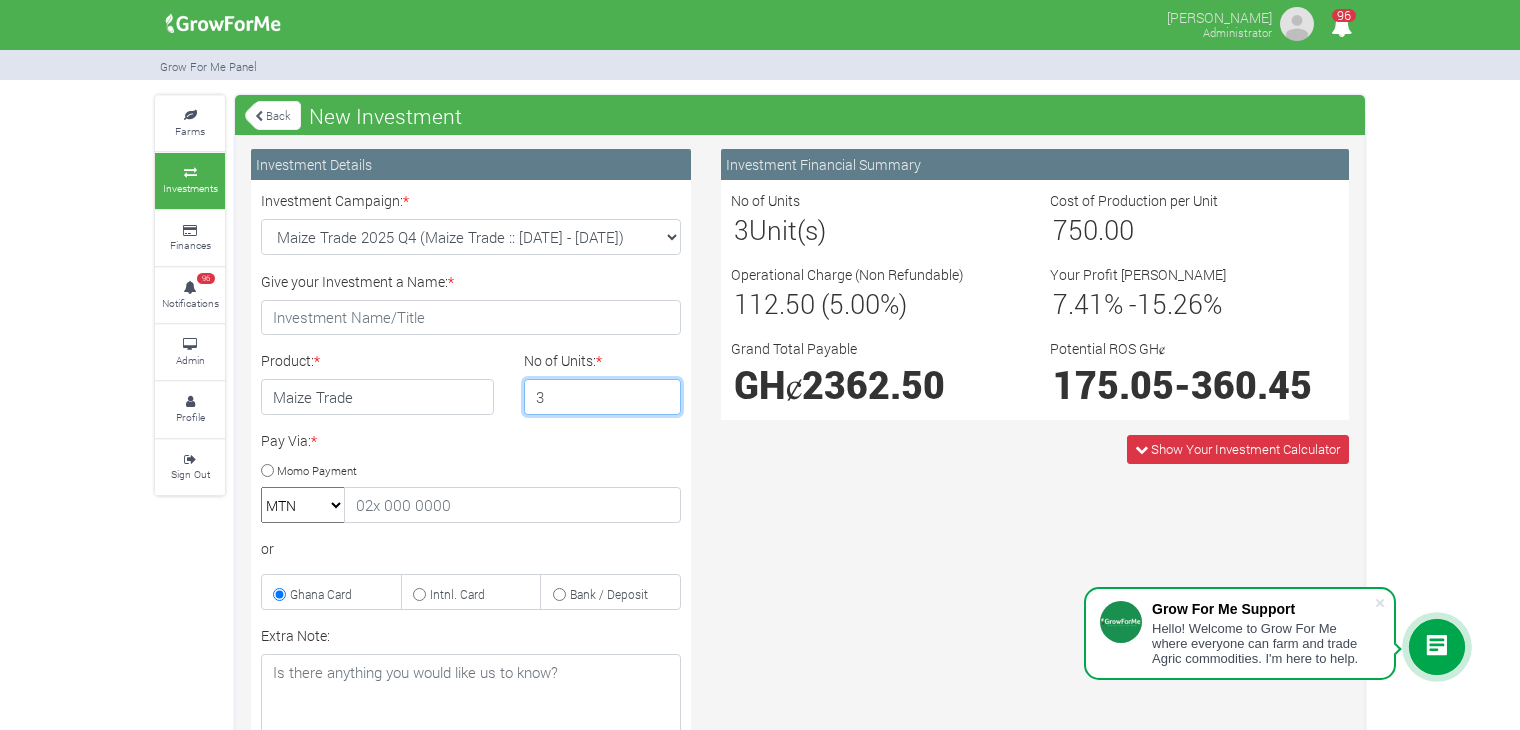 click on "3" at bounding box center (603, 397) 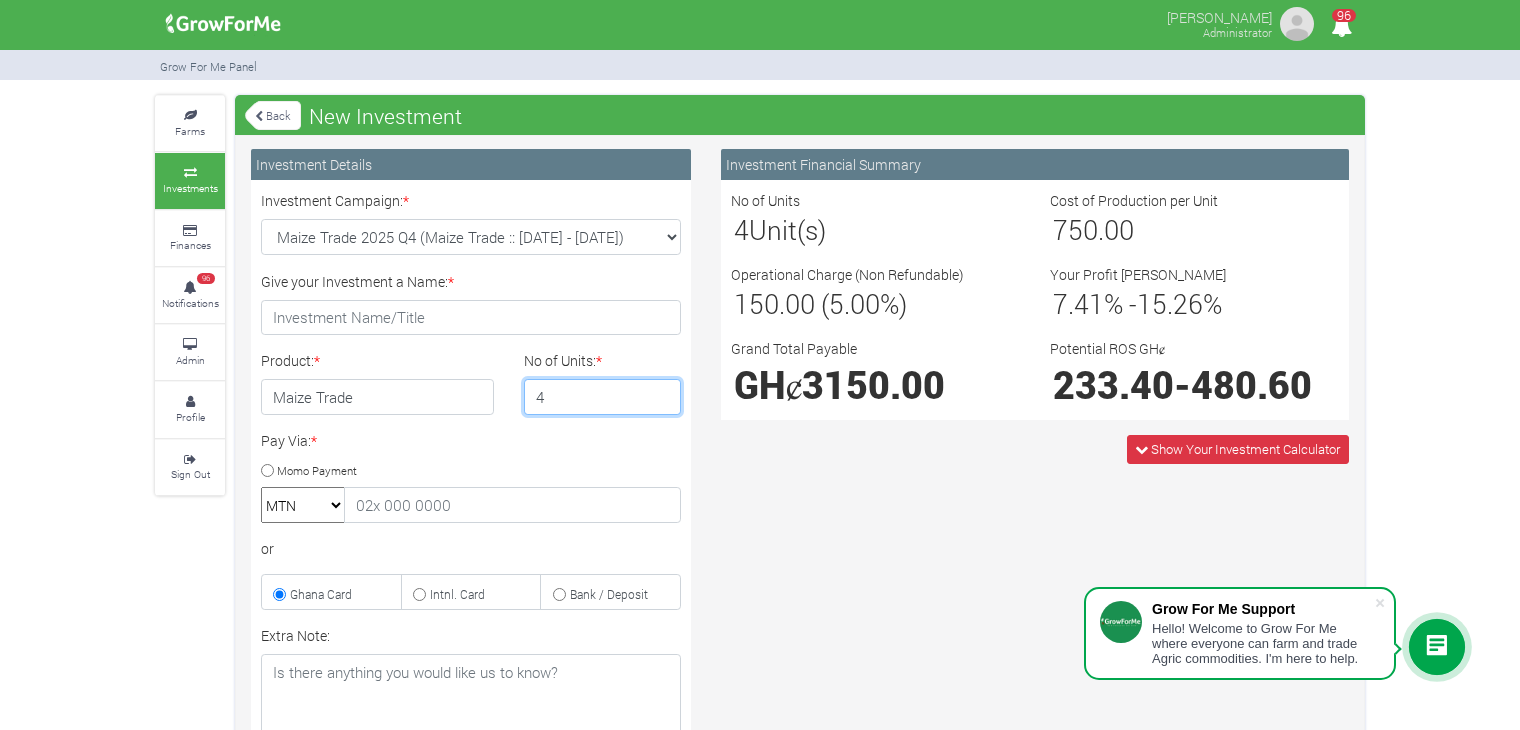 click on "4" at bounding box center (603, 397) 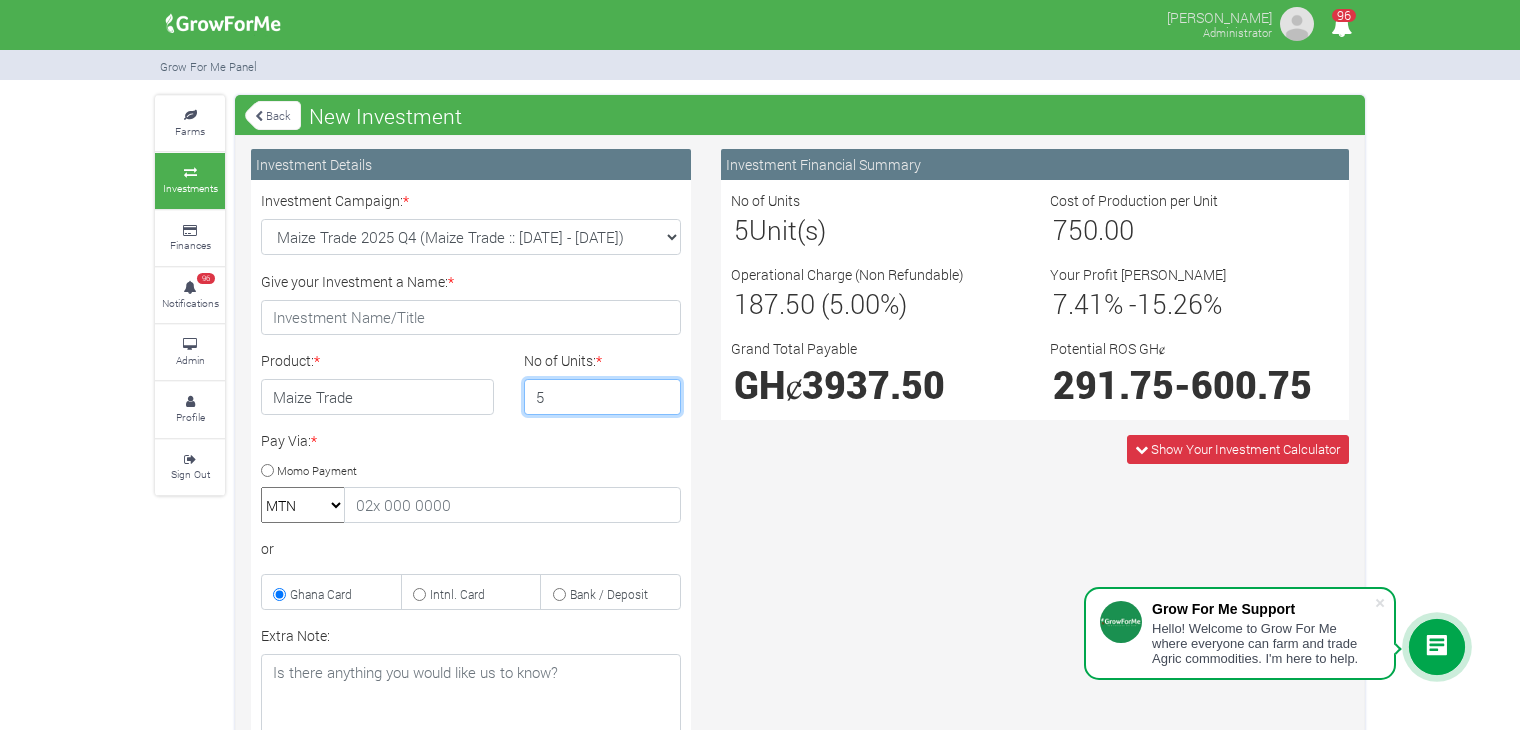 click on "5" at bounding box center (603, 397) 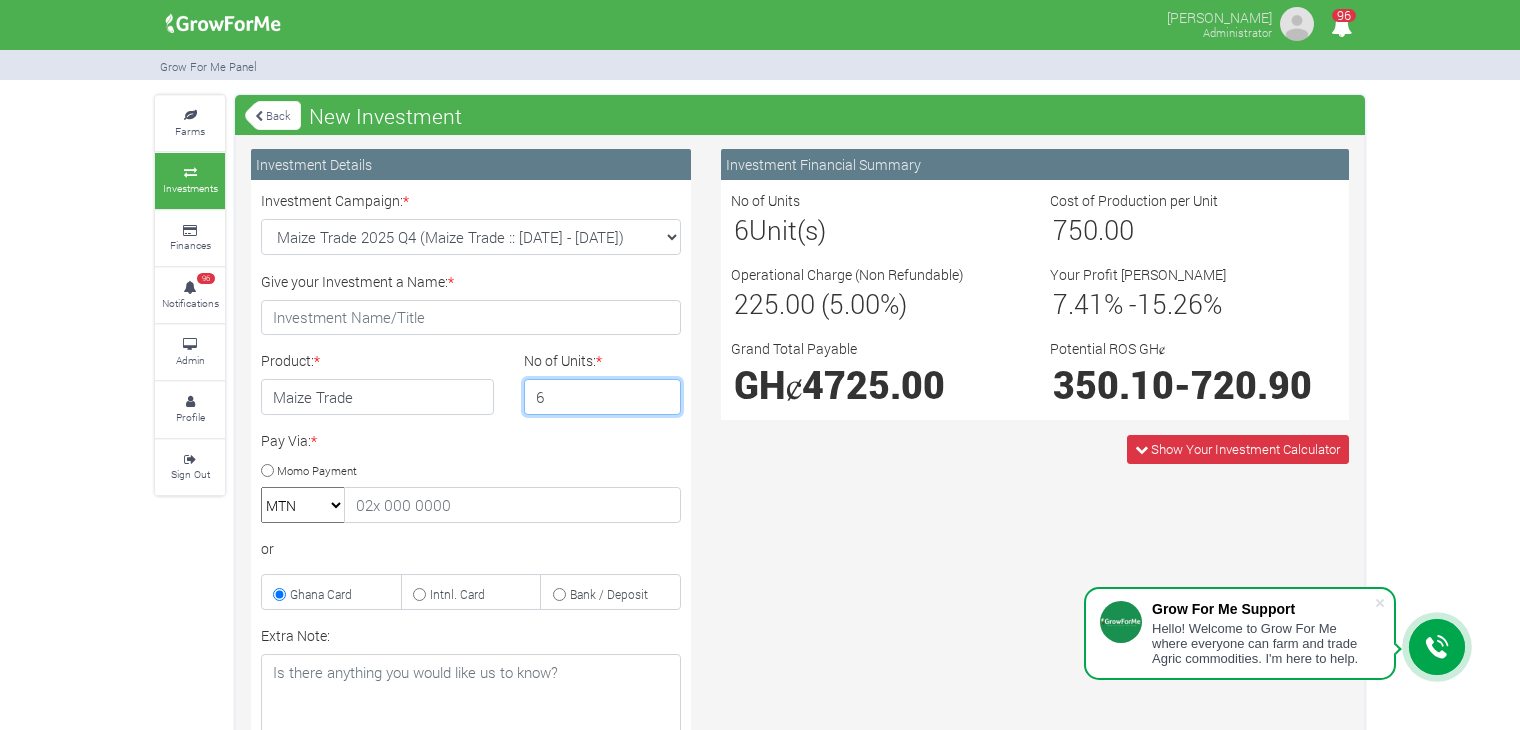 click on "6" at bounding box center (603, 397) 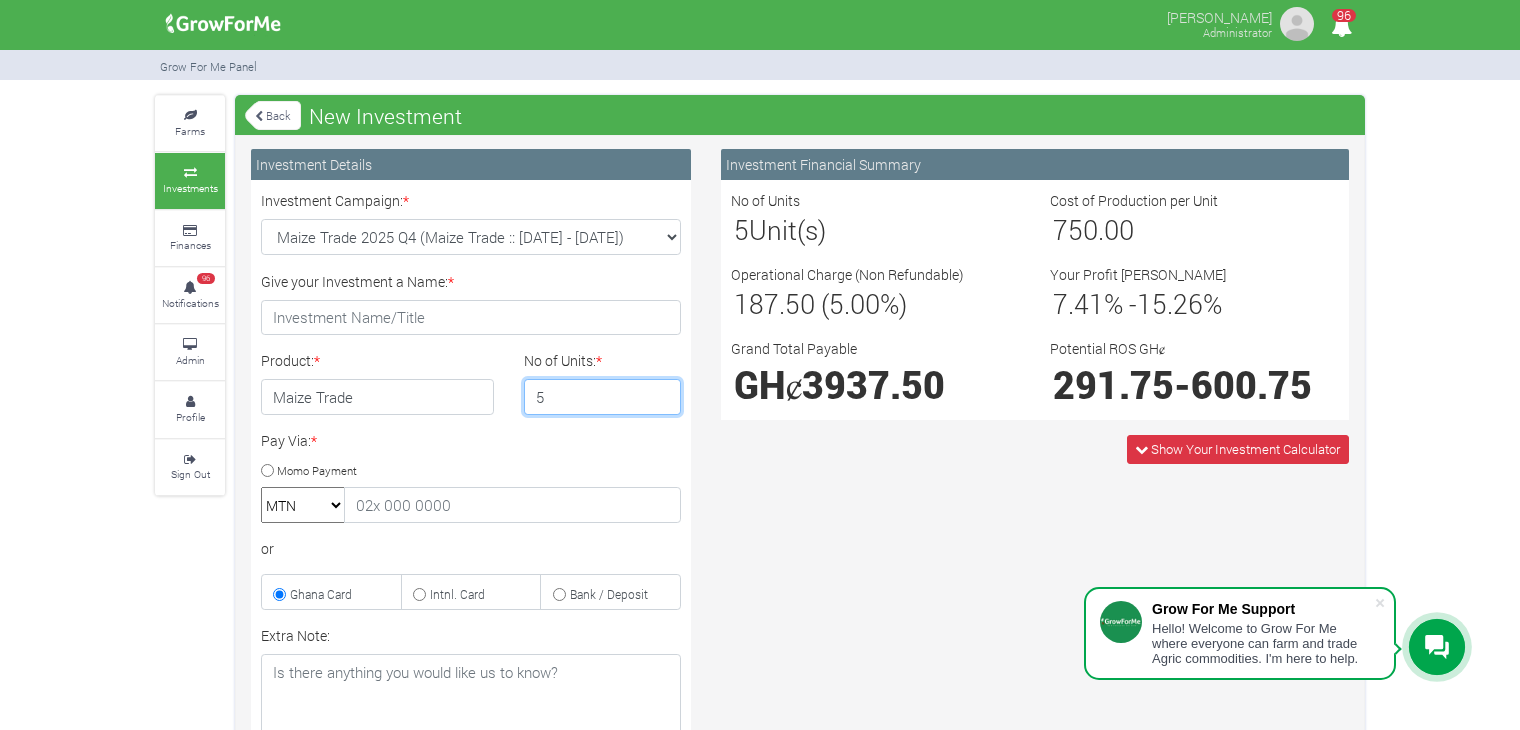 type on "5" 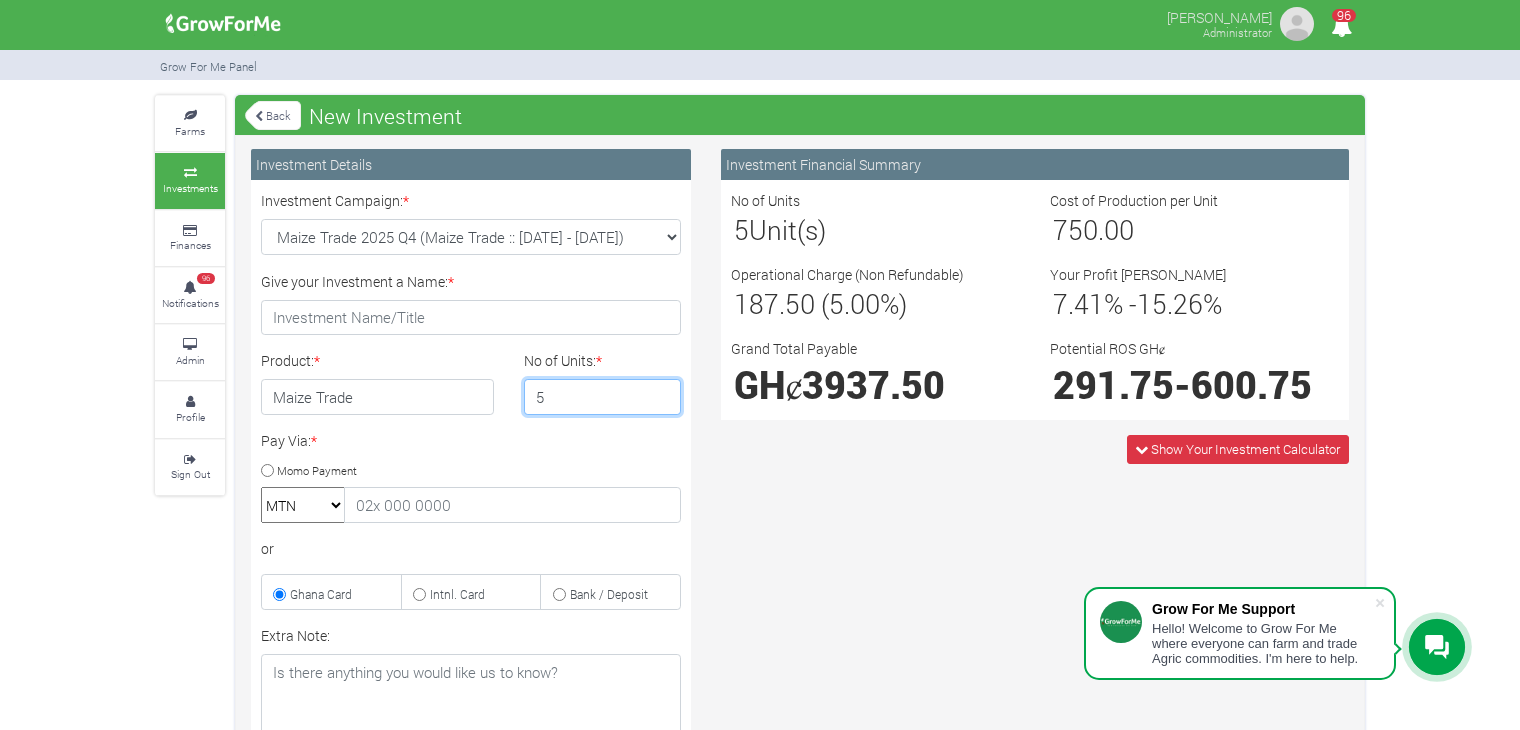 click on "5" at bounding box center (603, 397) 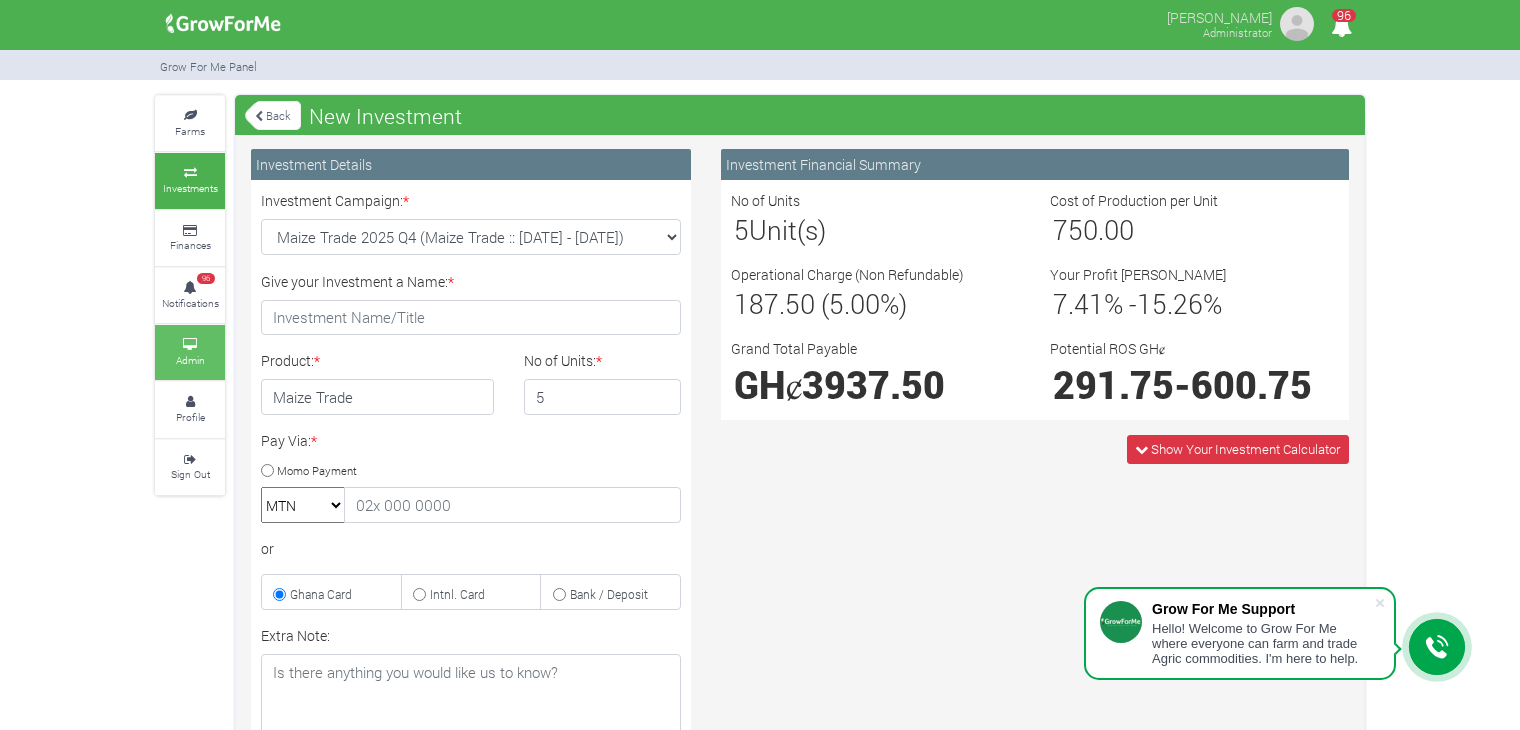 click on "Admin" at bounding box center [190, 360] 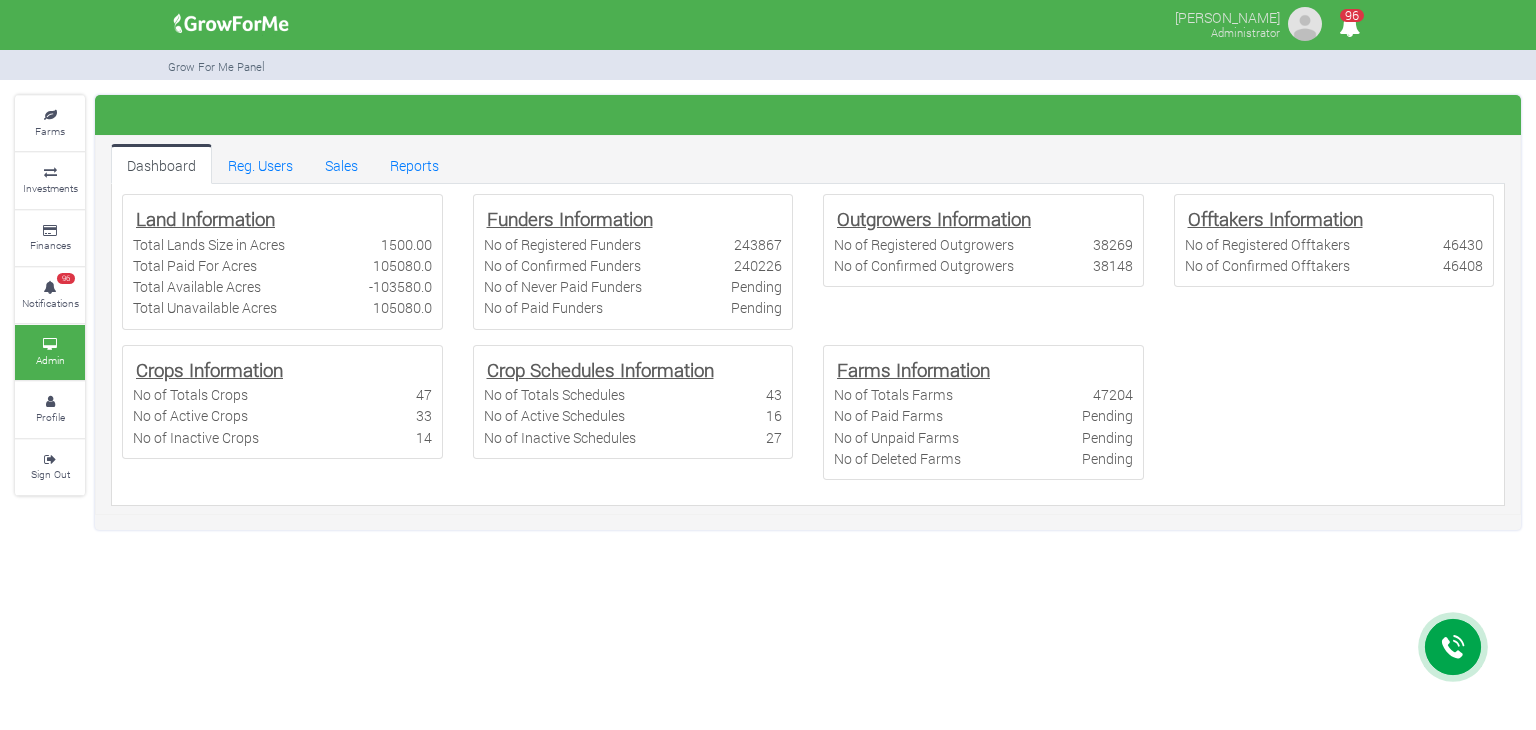 scroll, scrollTop: 0, scrollLeft: 0, axis: both 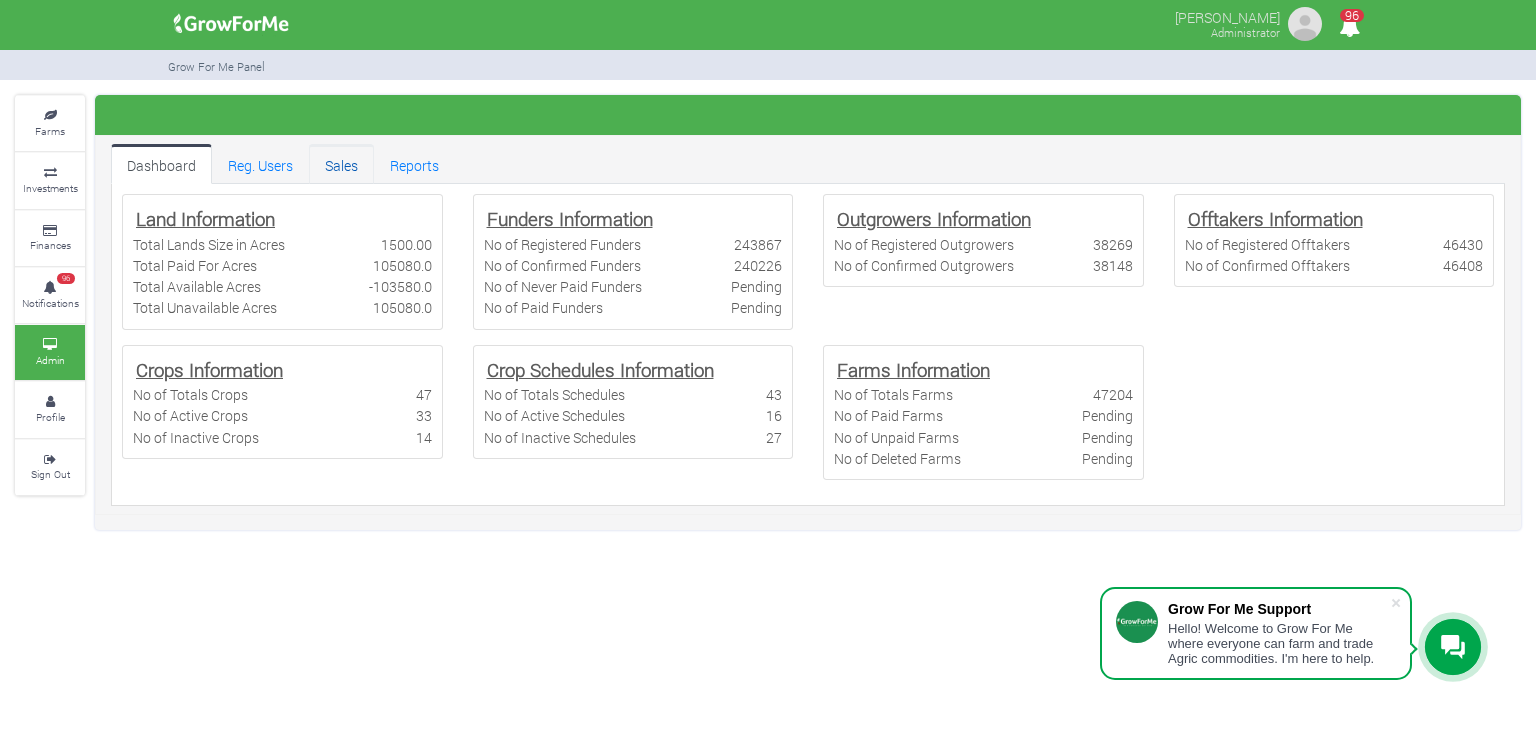 click on "Sales" at bounding box center (341, 164) 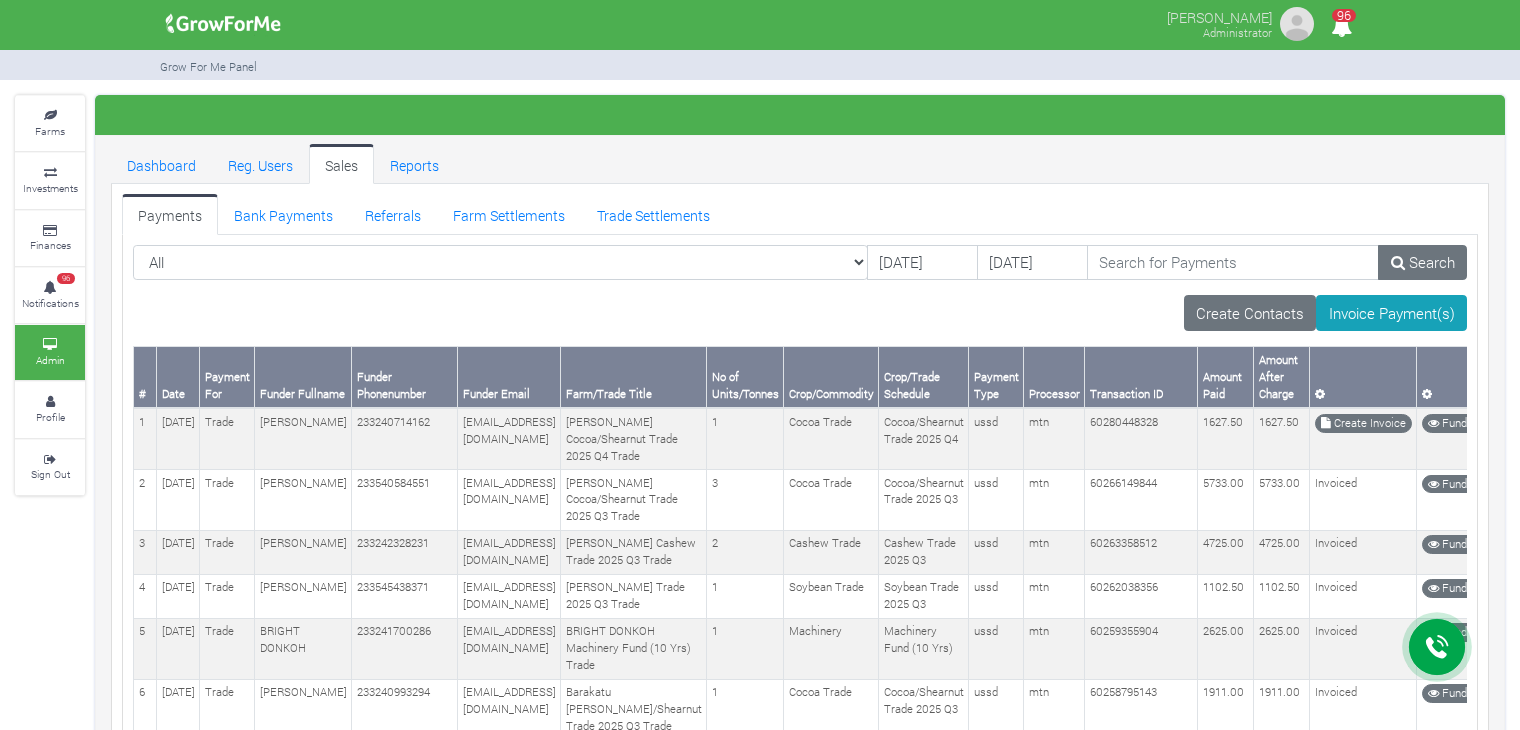 scroll, scrollTop: 0, scrollLeft: 0, axis: both 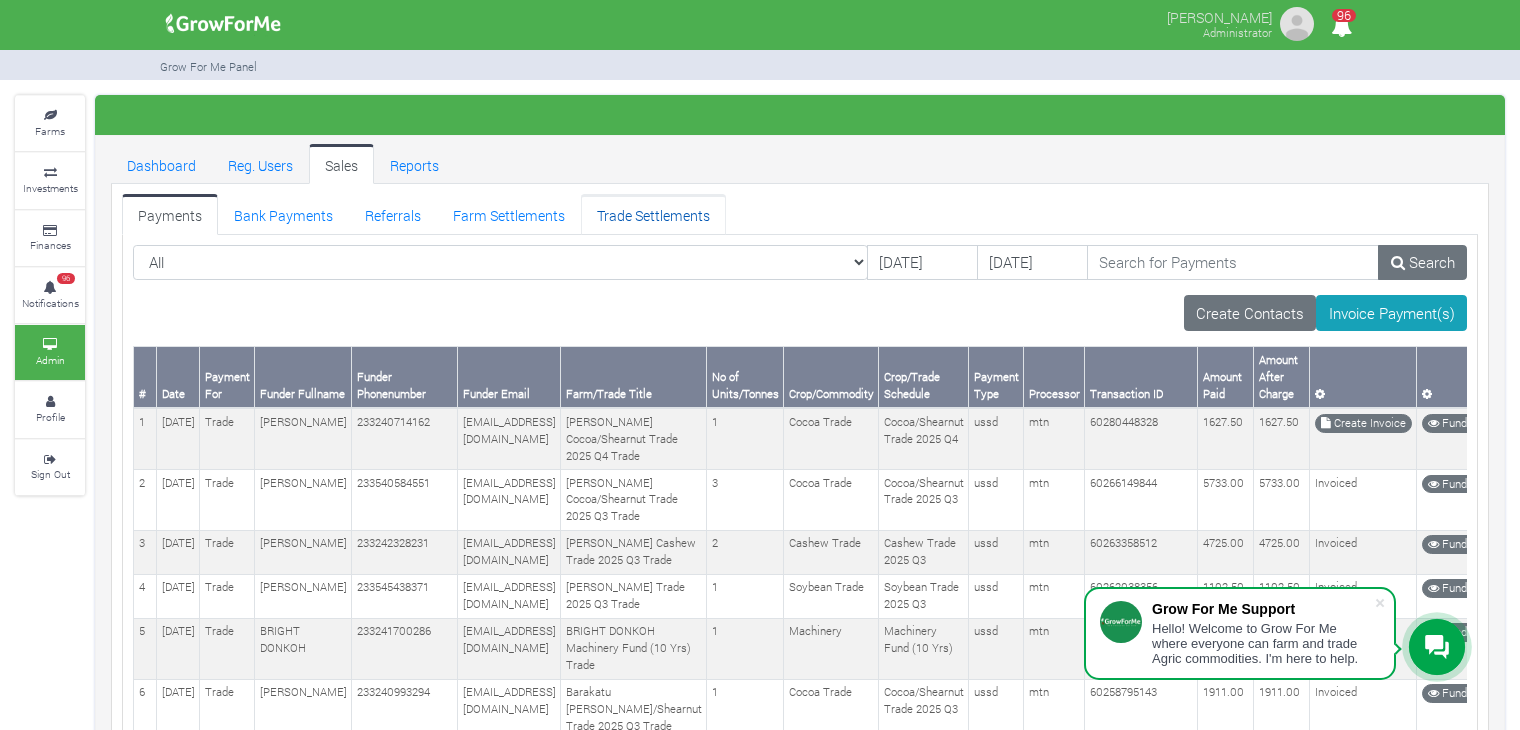 click on "Trade Settlements" at bounding box center (653, 214) 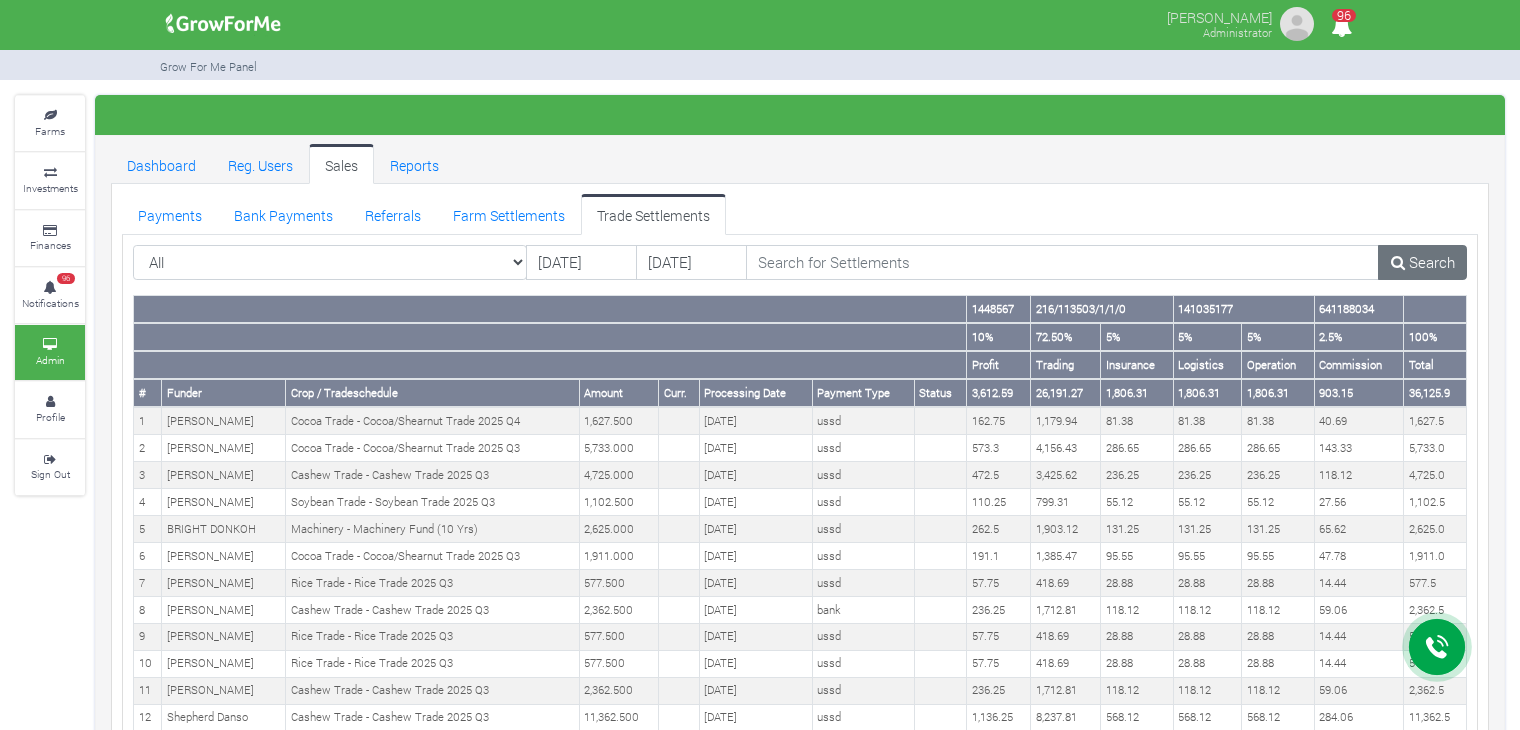 scroll, scrollTop: 0, scrollLeft: 0, axis: both 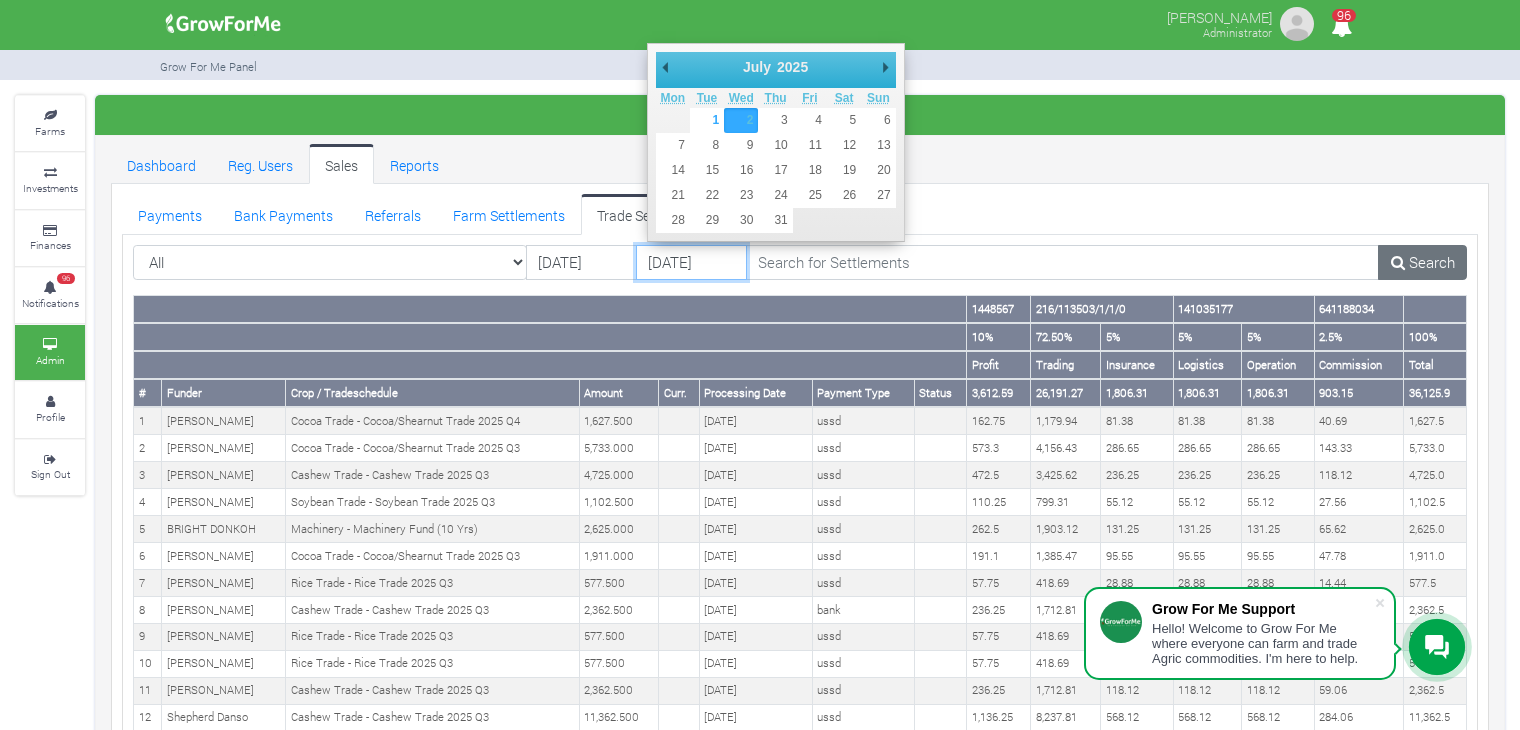 click on "02/07/2025" at bounding box center (691, 263) 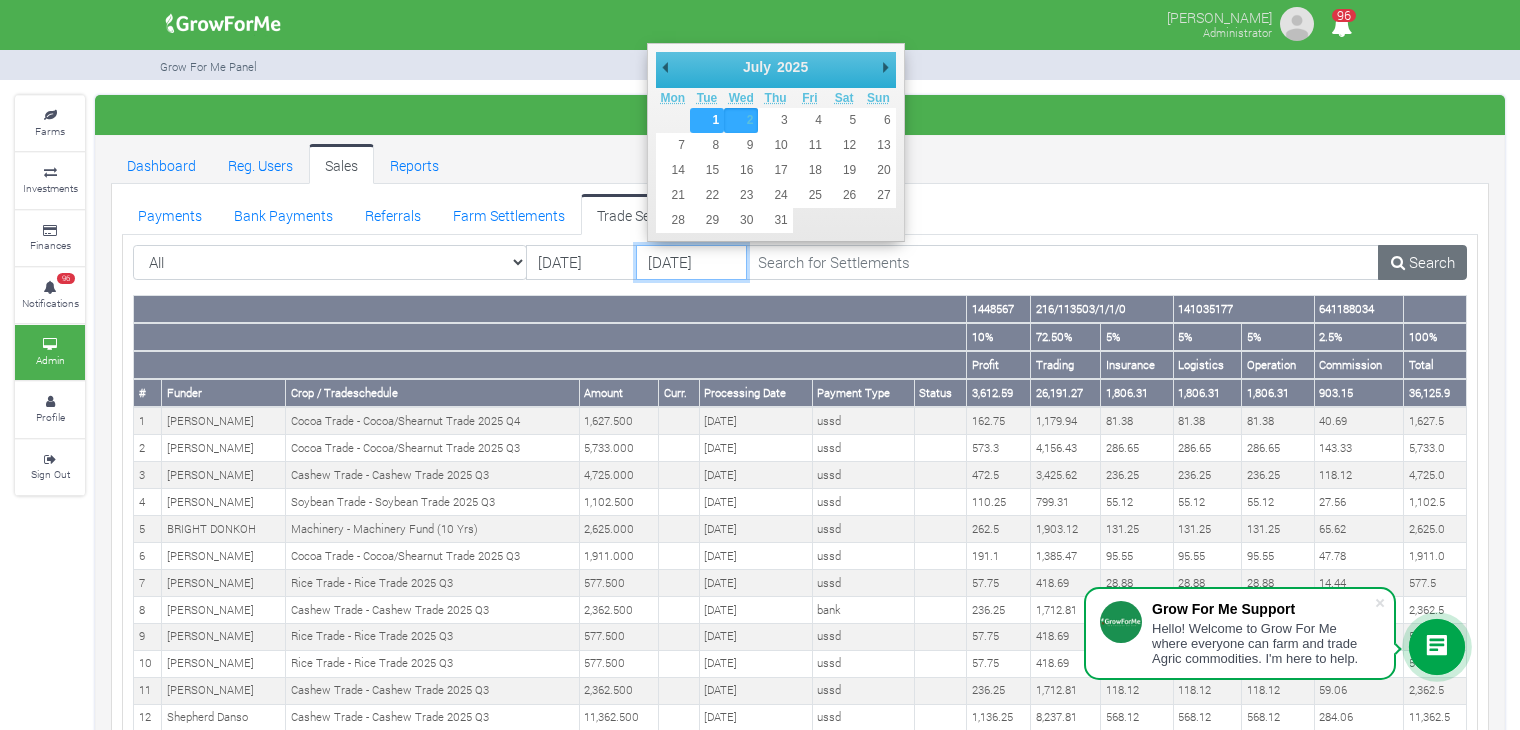 type on "[DATE]" 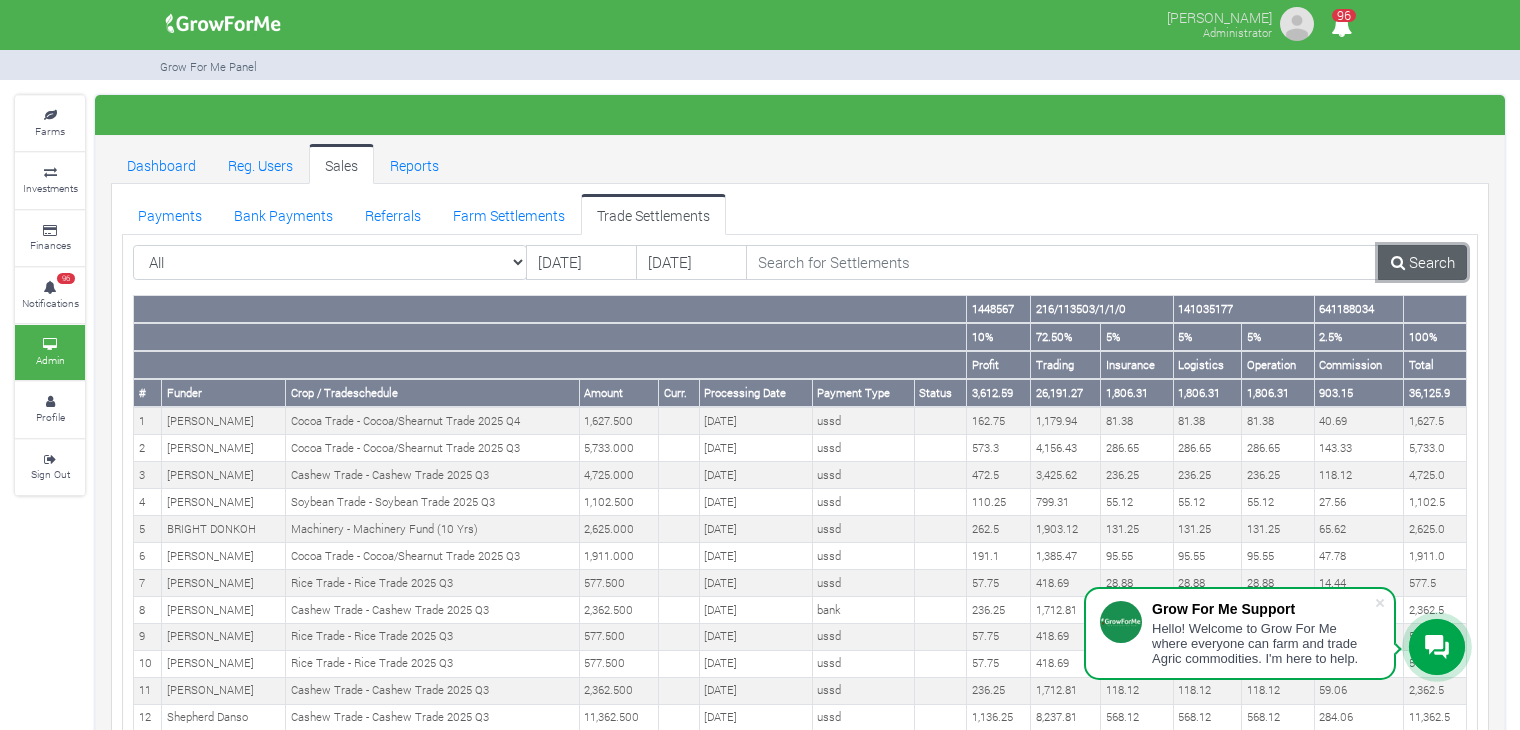 click on "Search" at bounding box center (1422, 263) 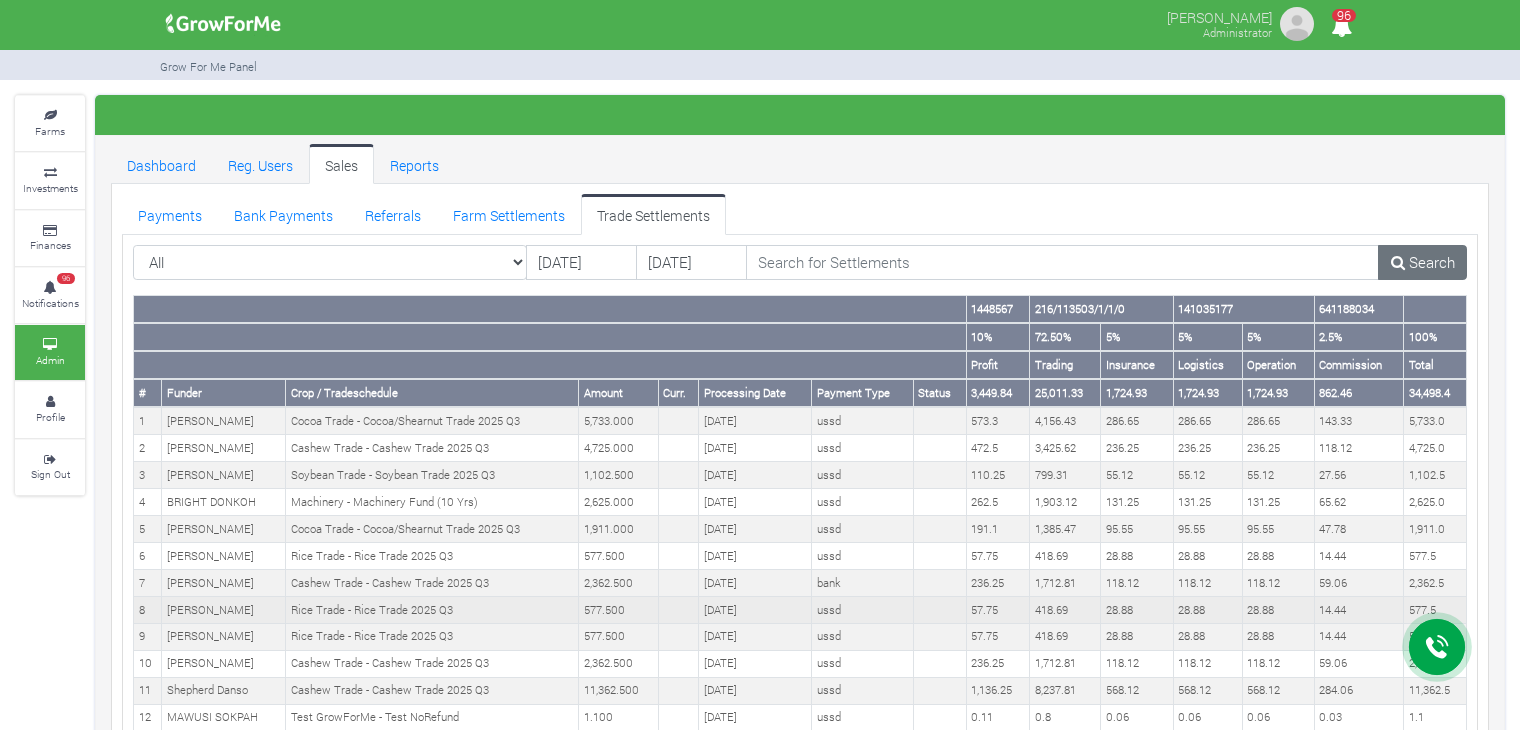 scroll, scrollTop: 0, scrollLeft: 0, axis: both 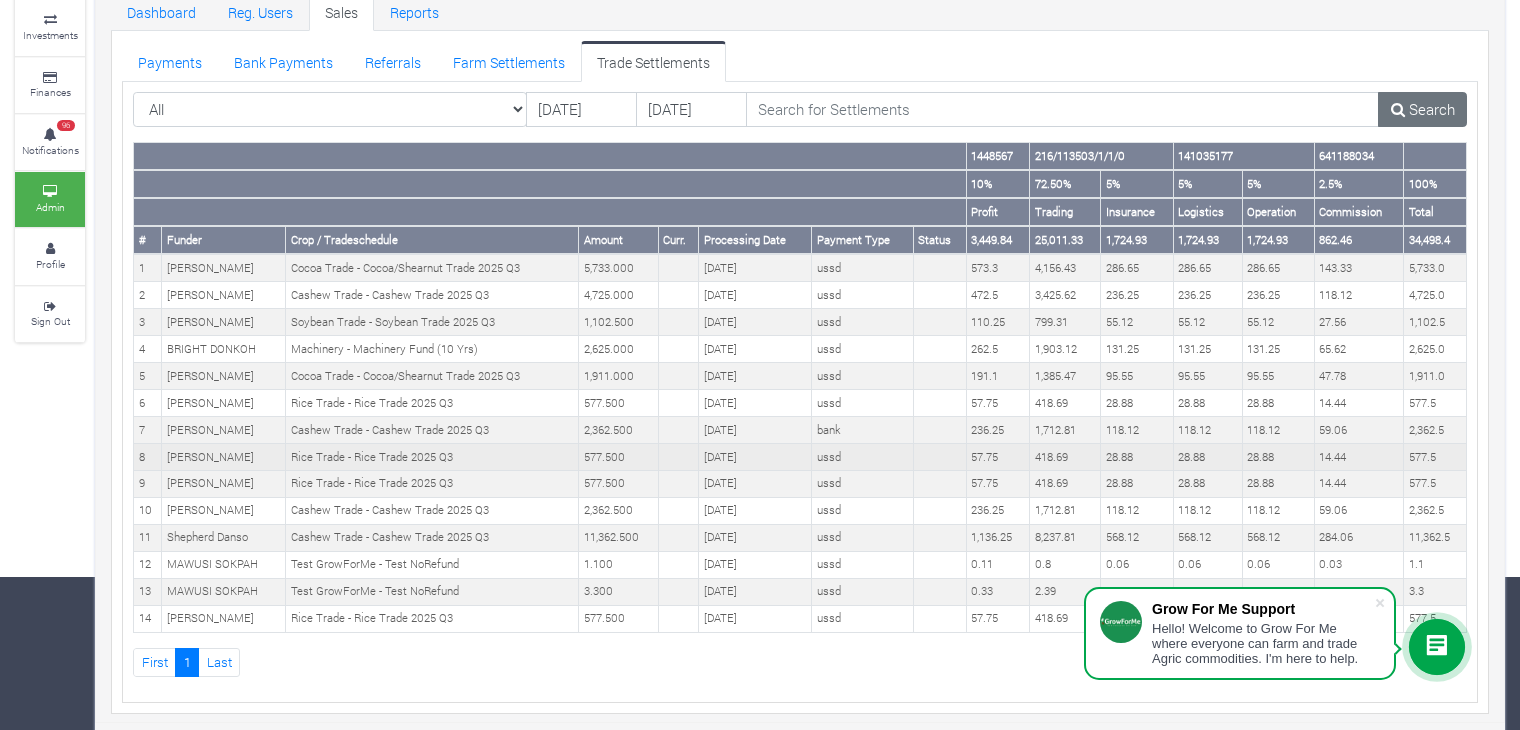 click on "57.75" at bounding box center [998, 618] 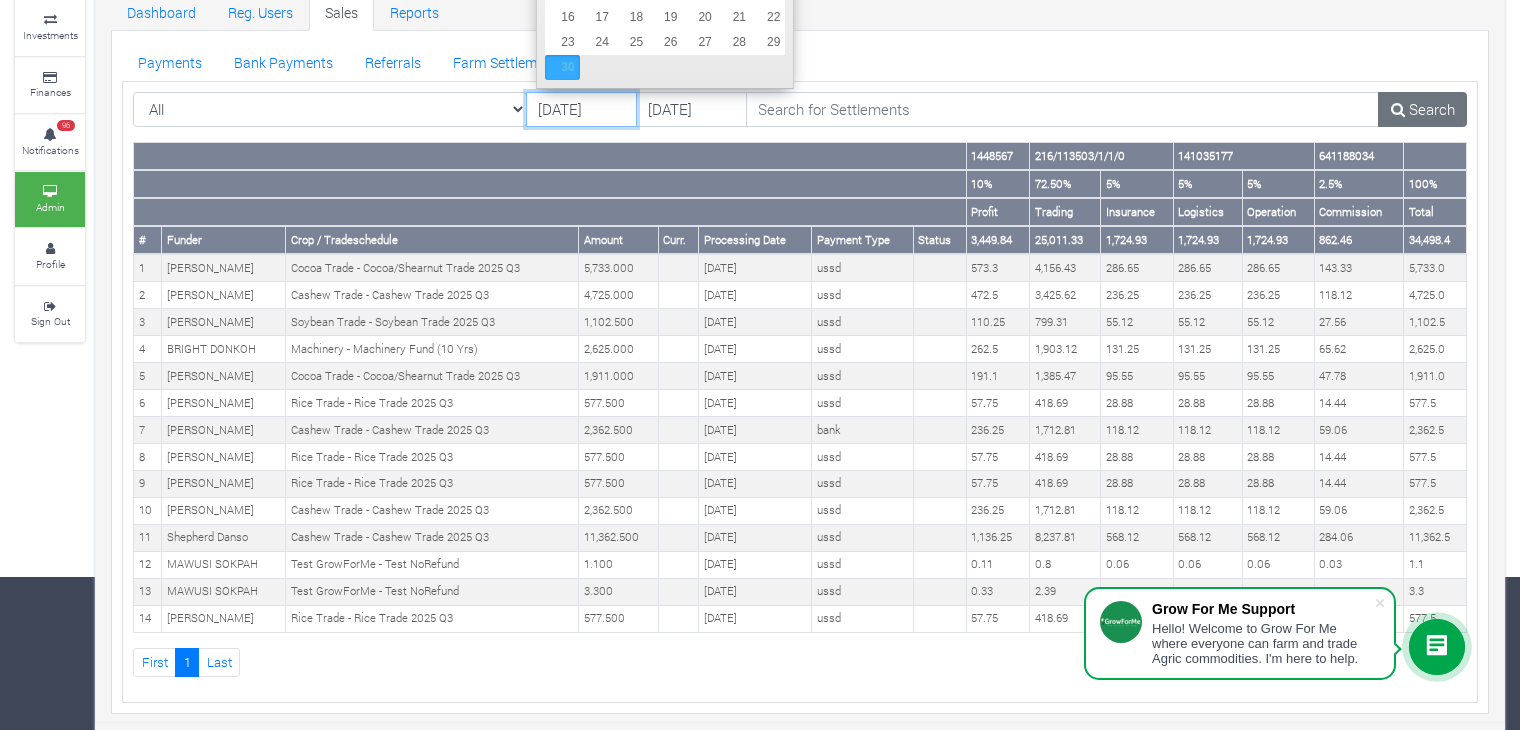 click on "[DATE]" at bounding box center [581, 110] 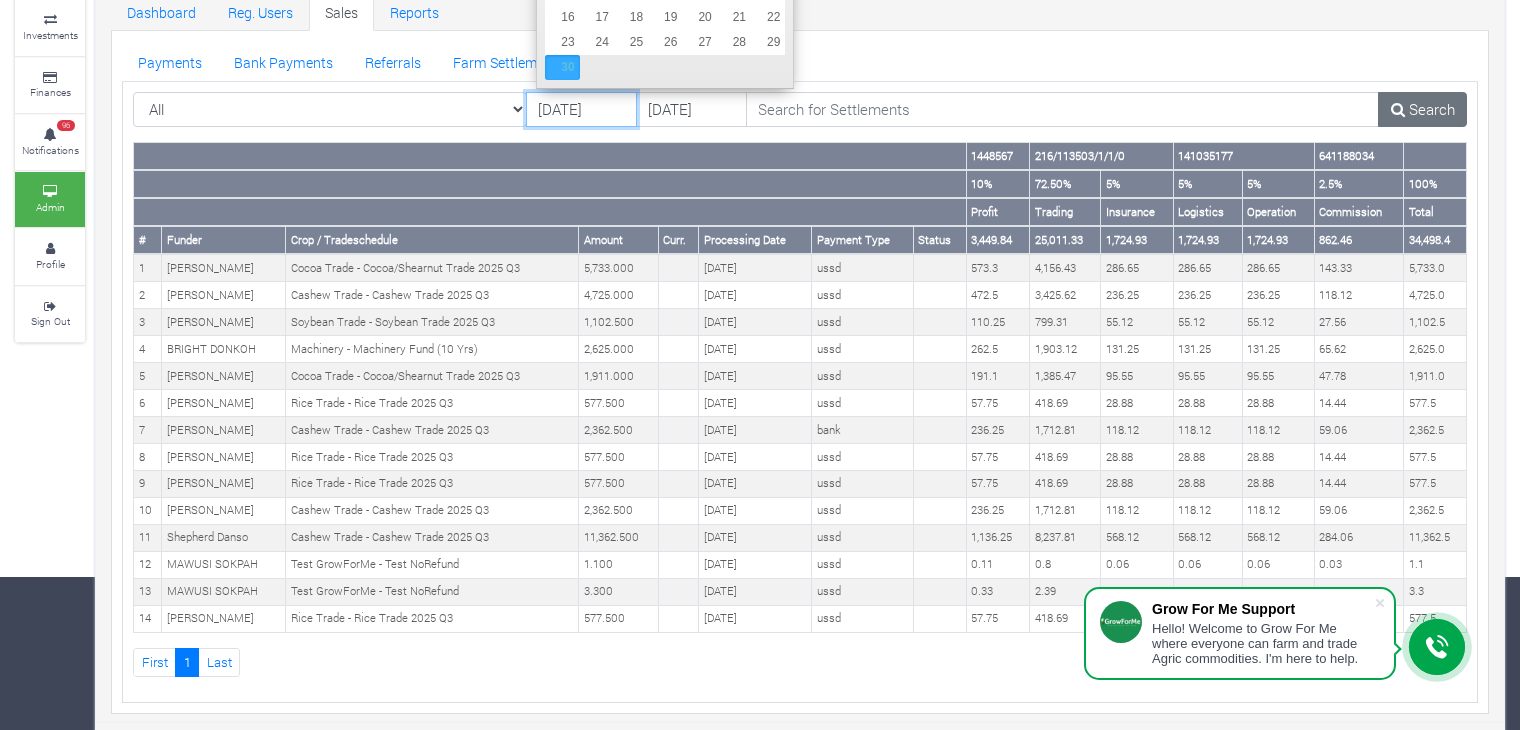 scroll, scrollTop: 0, scrollLeft: 0, axis: both 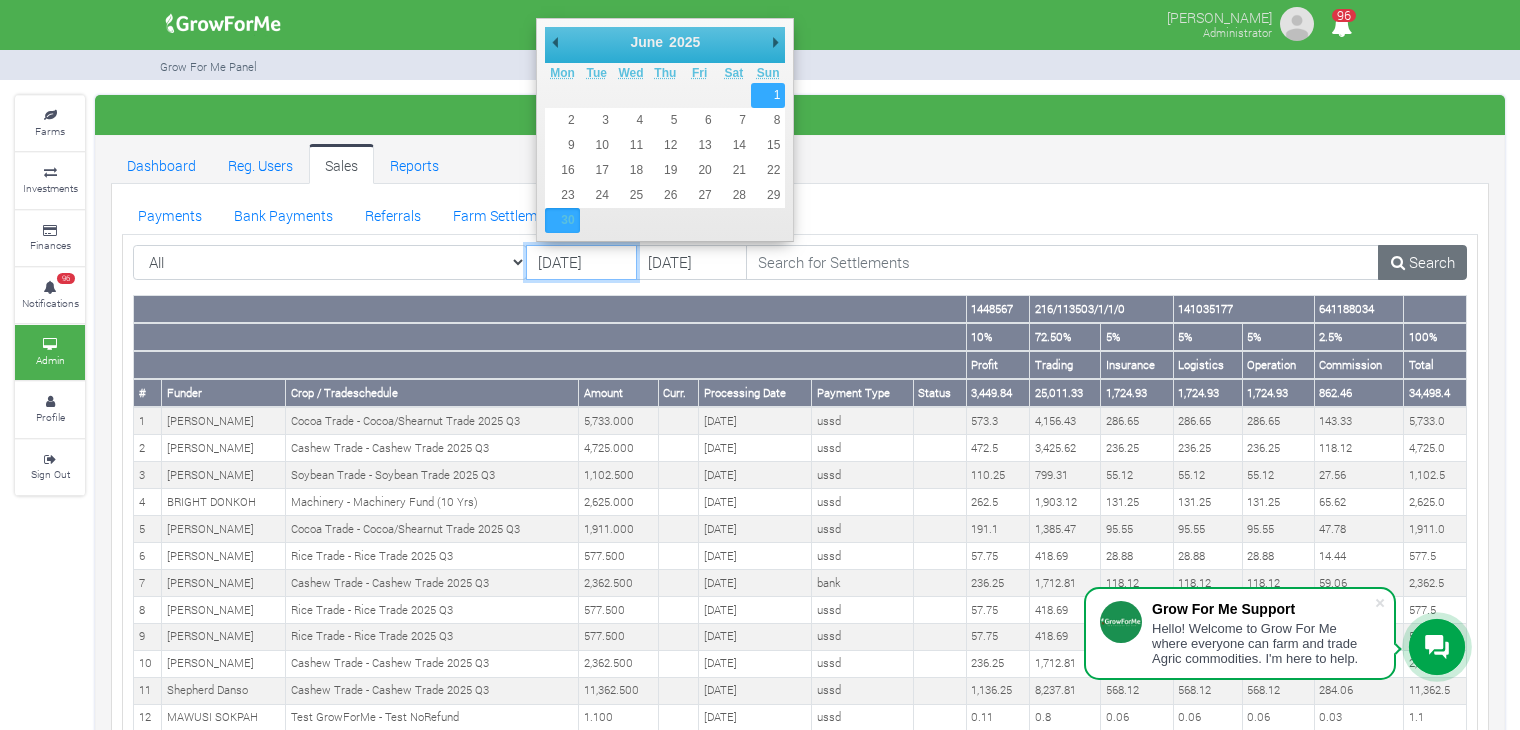 type on "[DATE]" 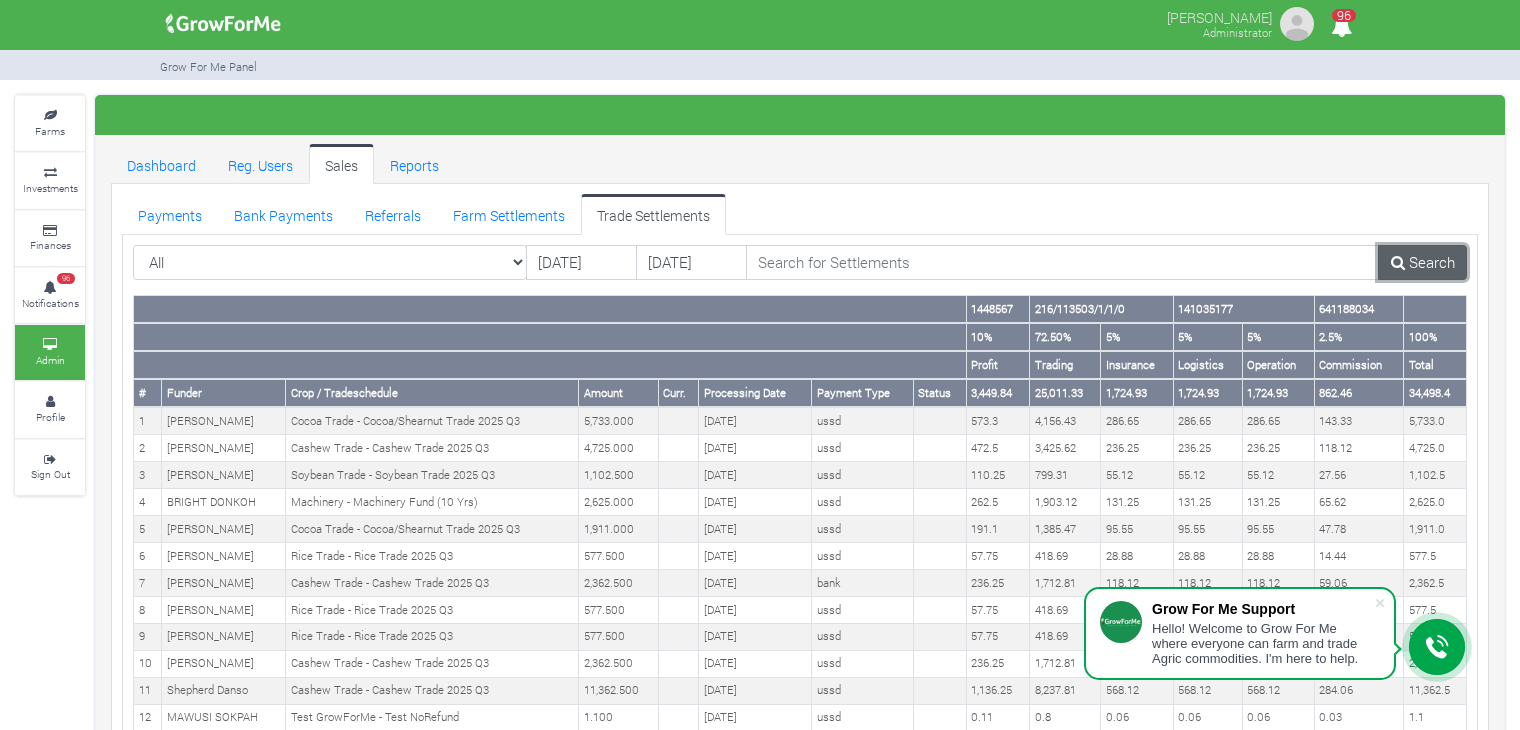 click at bounding box center (1398, 262) 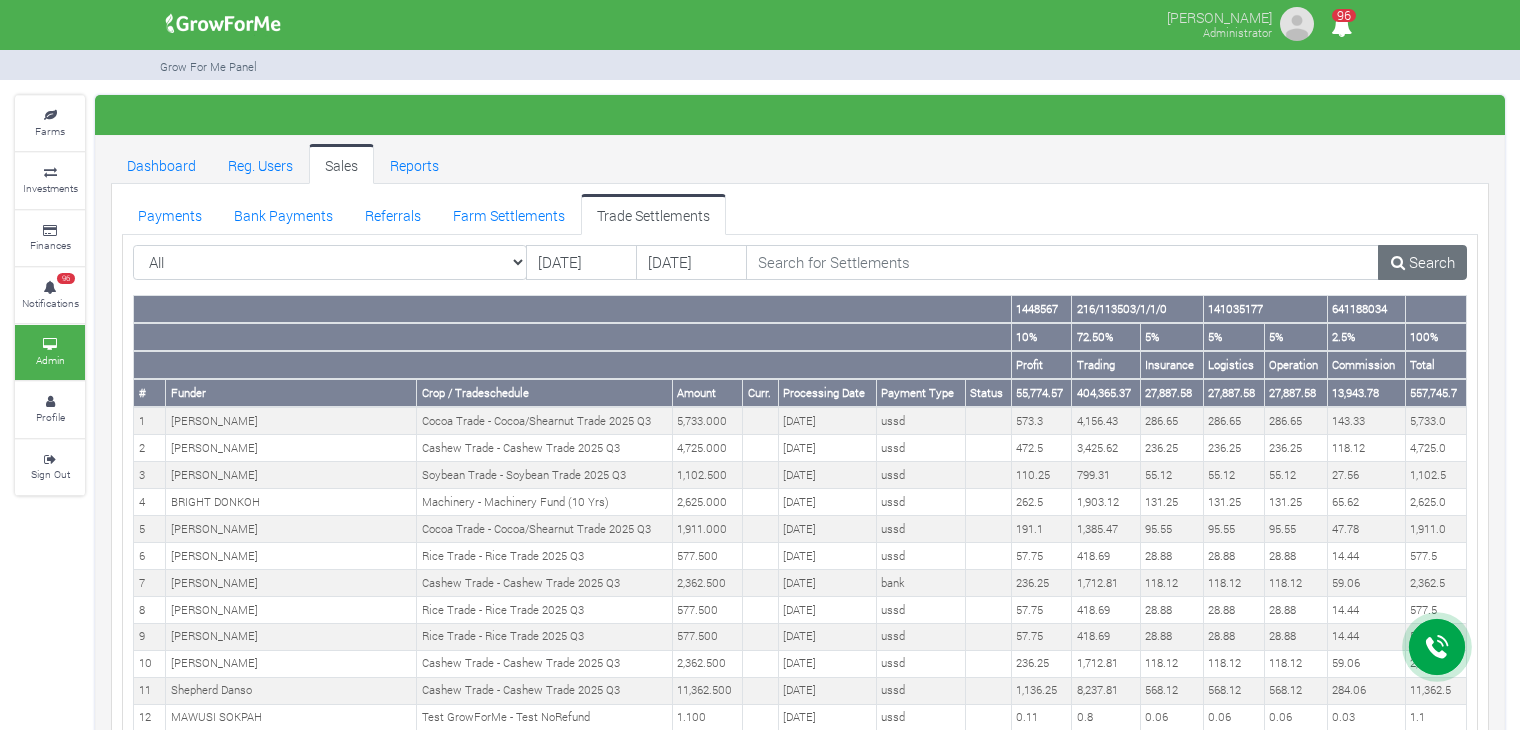 scroll, scrollTop: 0, scrollLeft: 0, axis: both 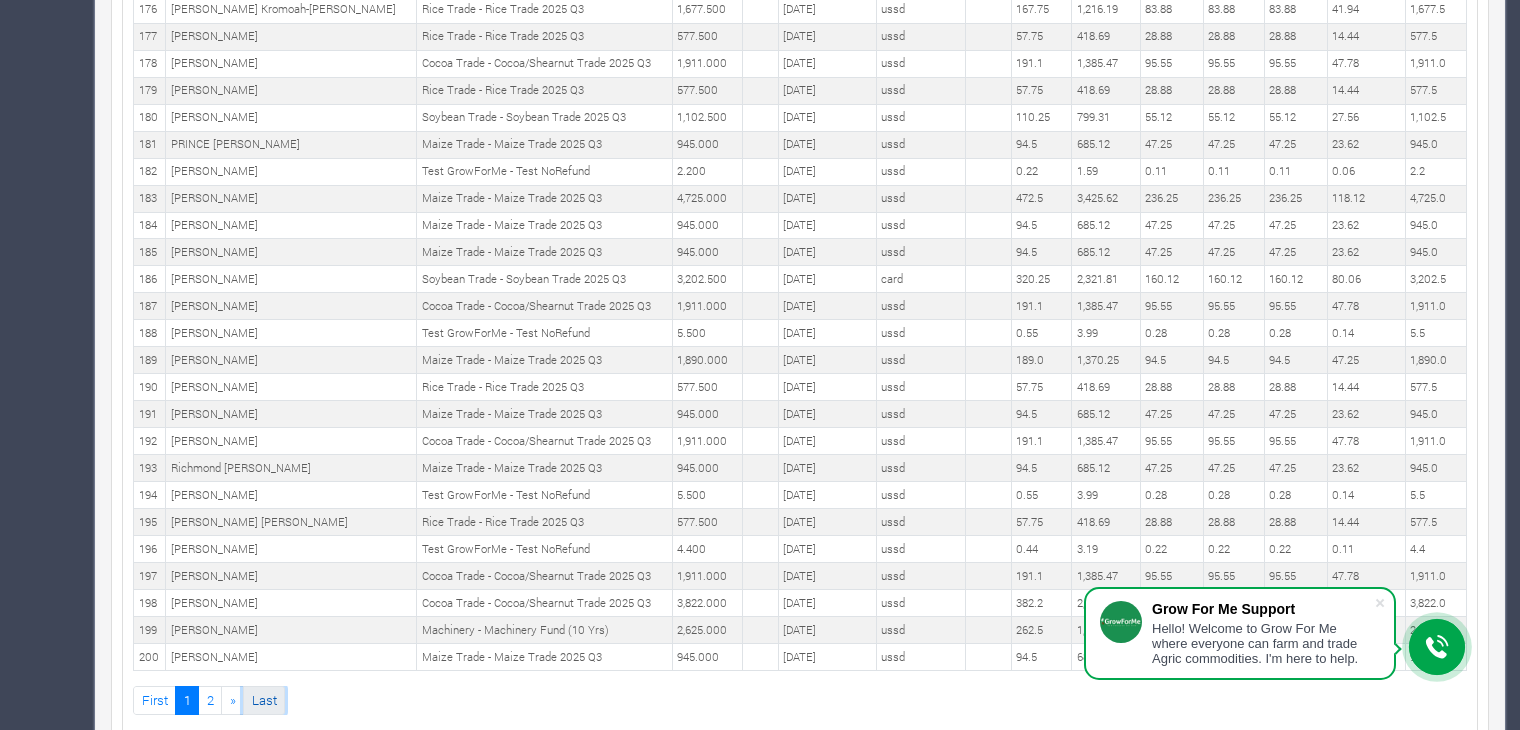 click on "Last" at bounding box center (264, 700) 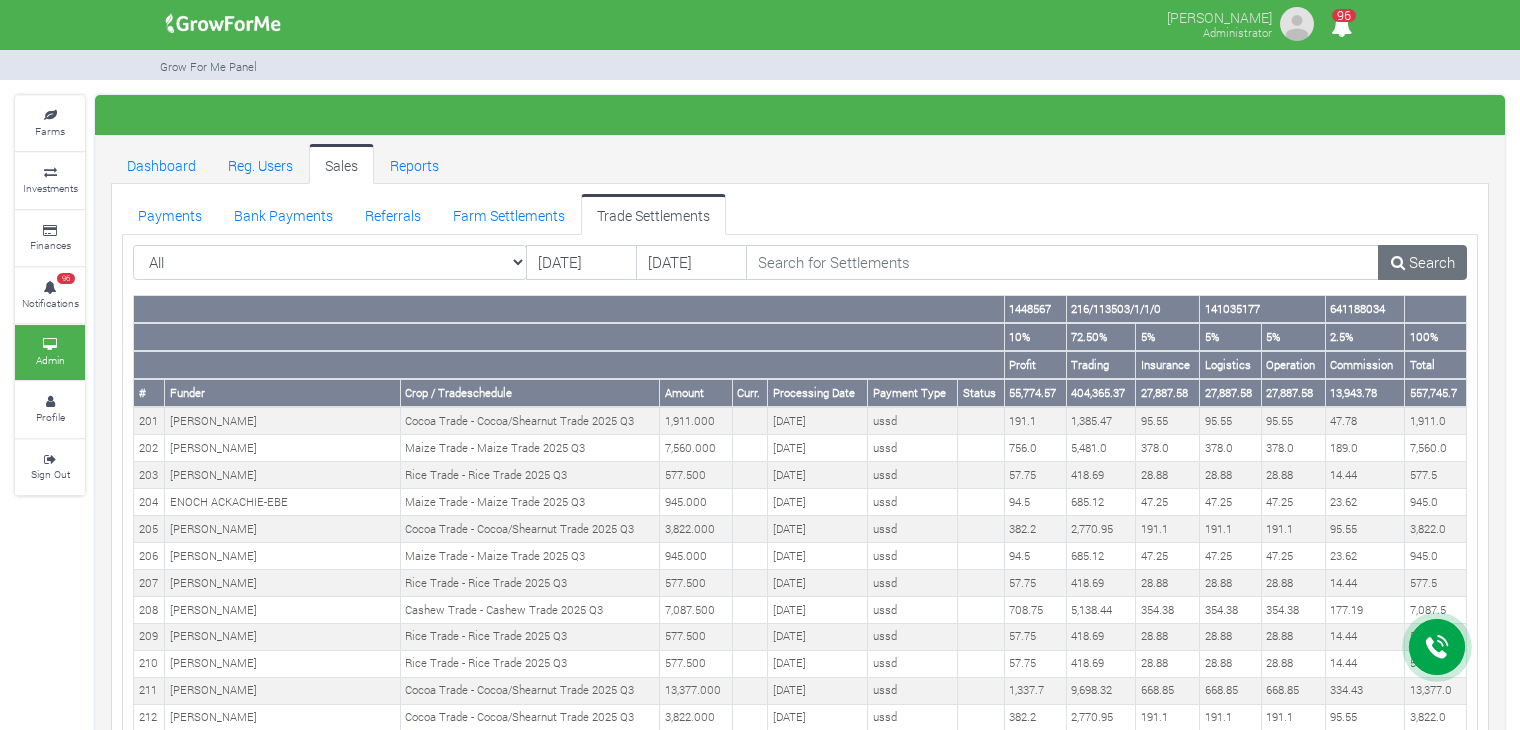 scroll, scrollTop: 0, scrollLeft: 0, axis: both 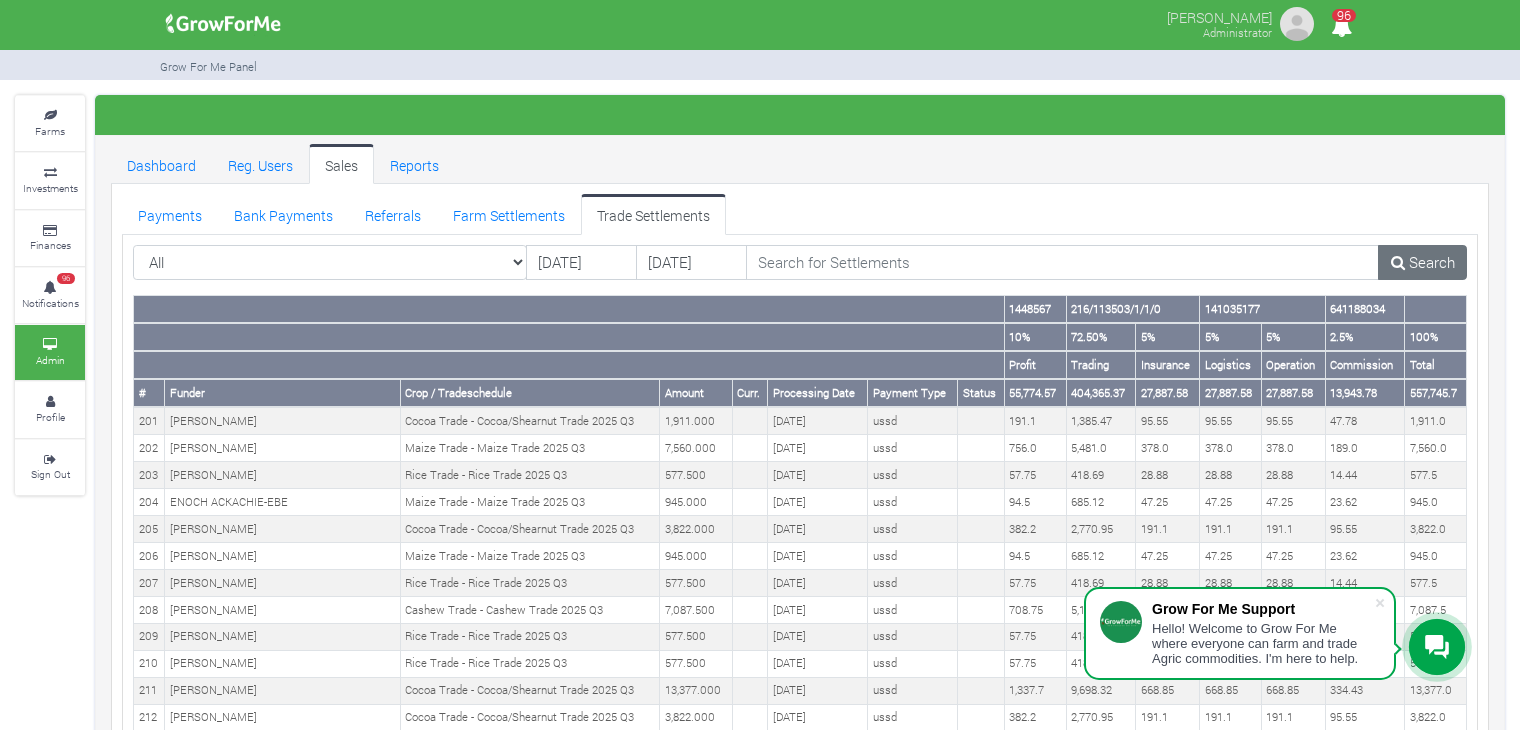 click on "Crop / Tradeschedule" at bounding box center (529, 393) 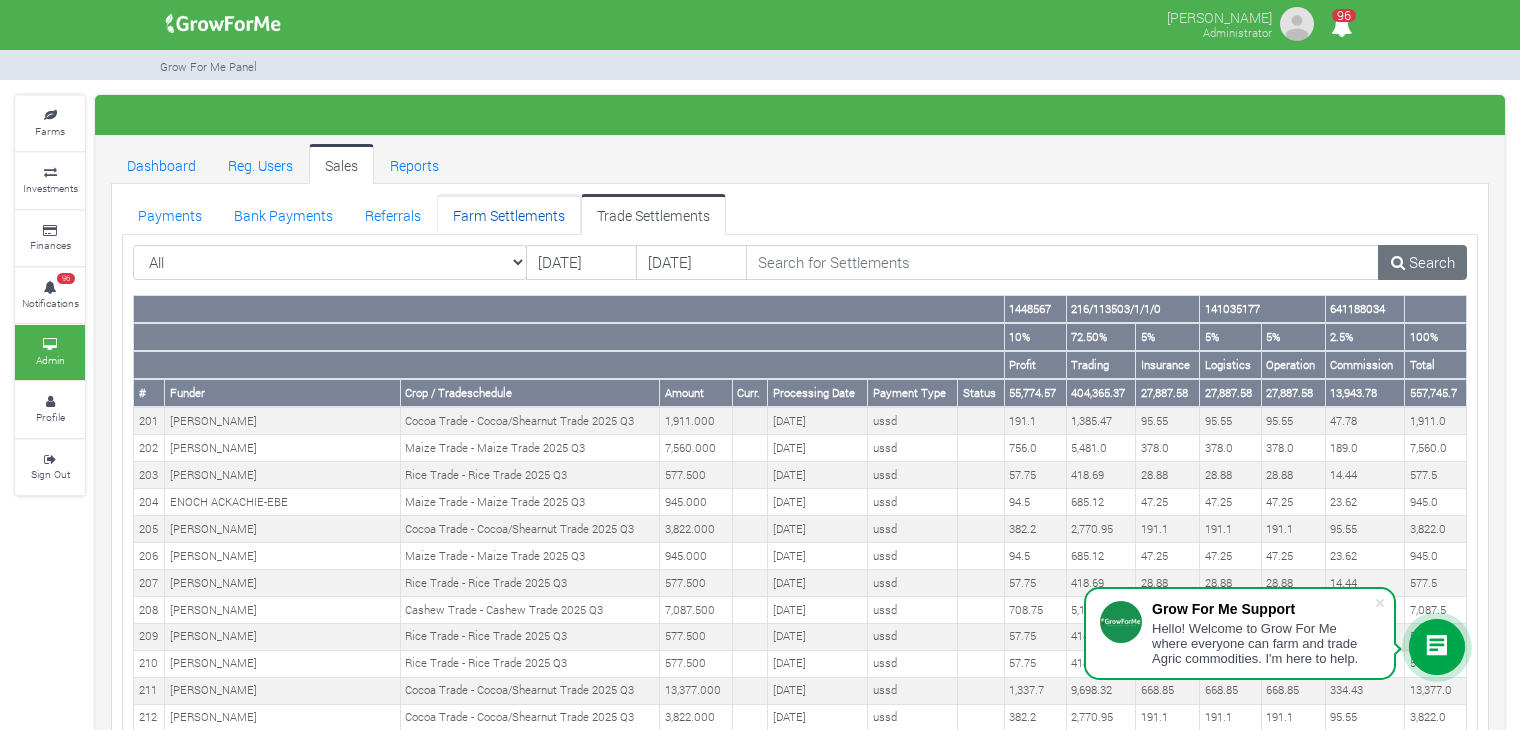 click on "Farm Settlements" at bounding box center (509, 214) 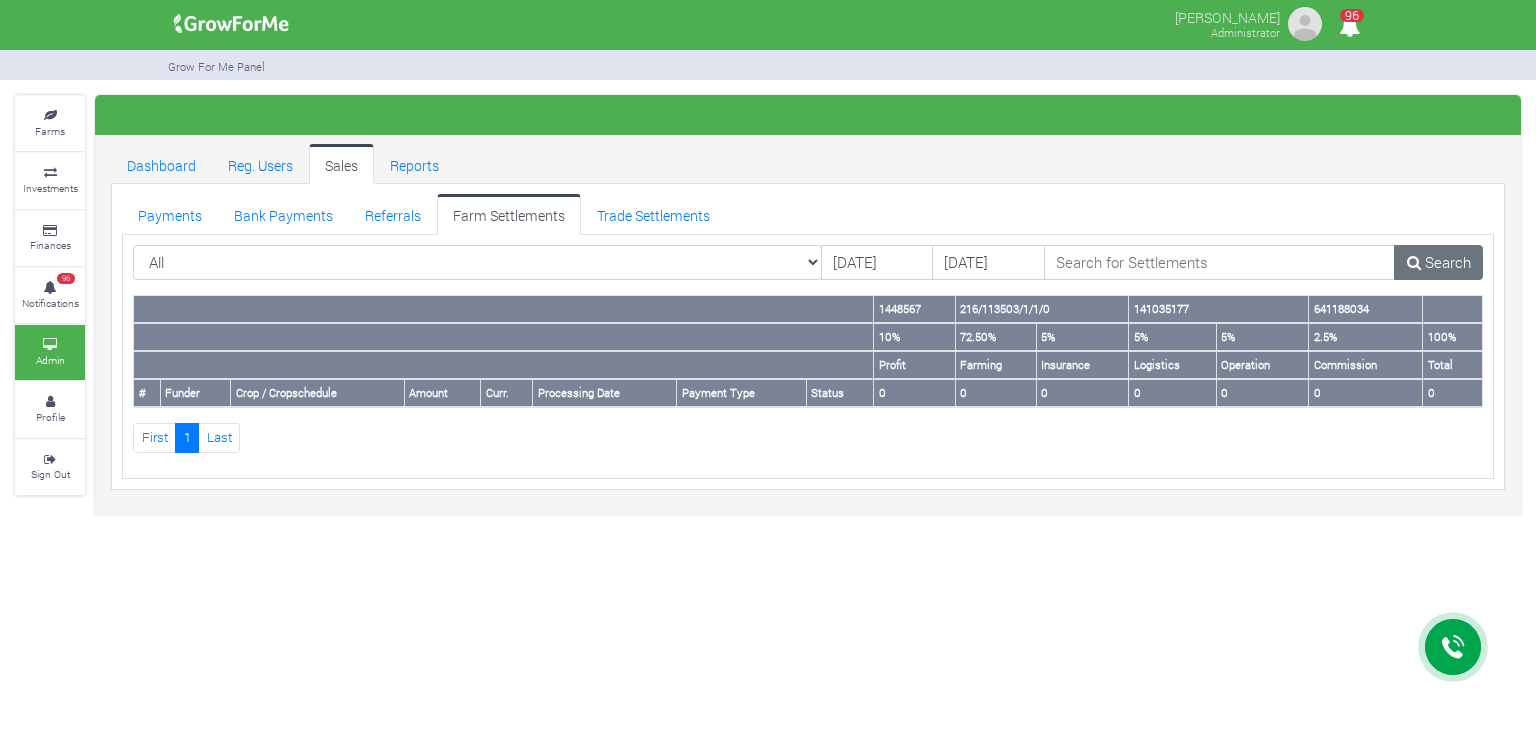 scroll, scrollTop: 0, scrollLeft: 0, axis: both 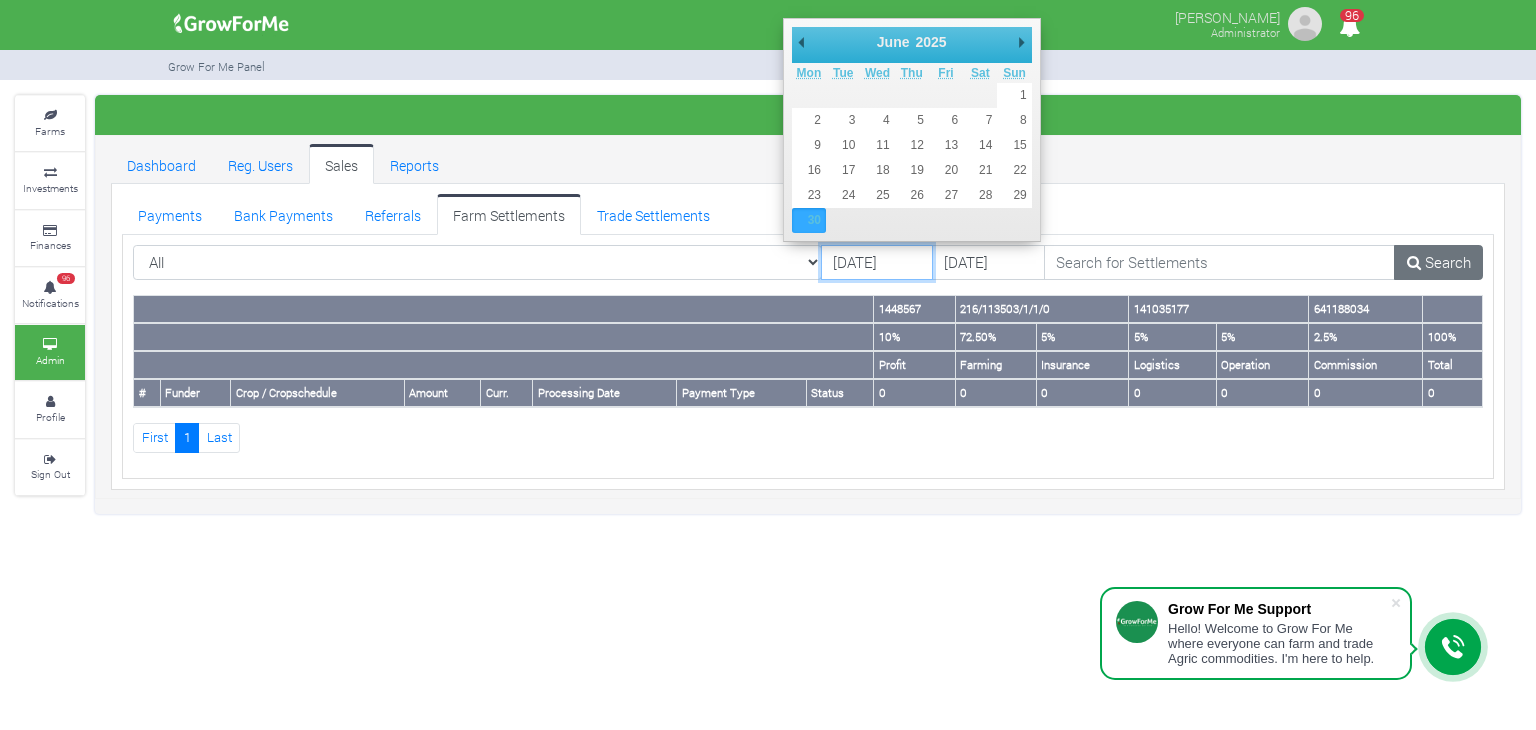 click on "[DATE]" at bounding box center (877, 263) 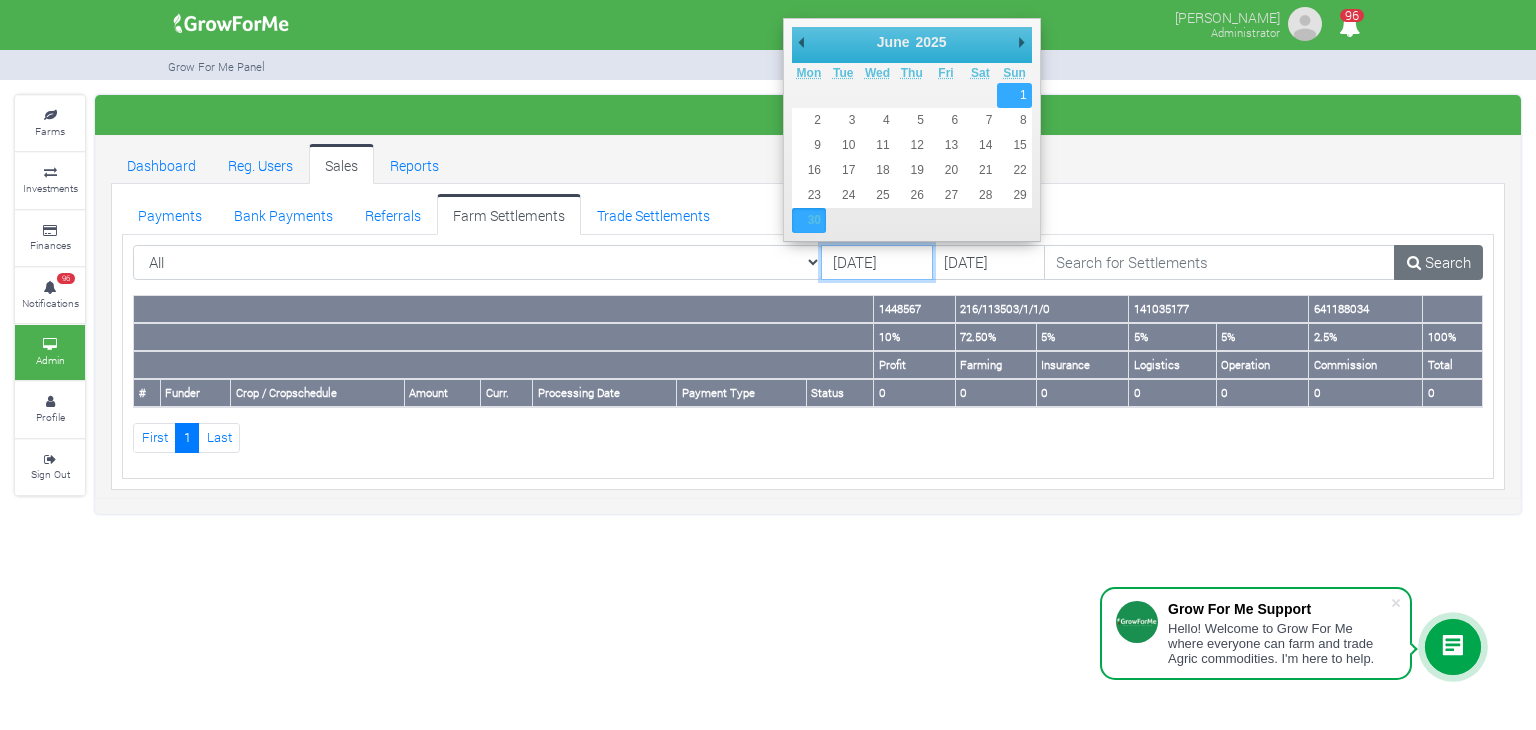 type on "[DATE]" 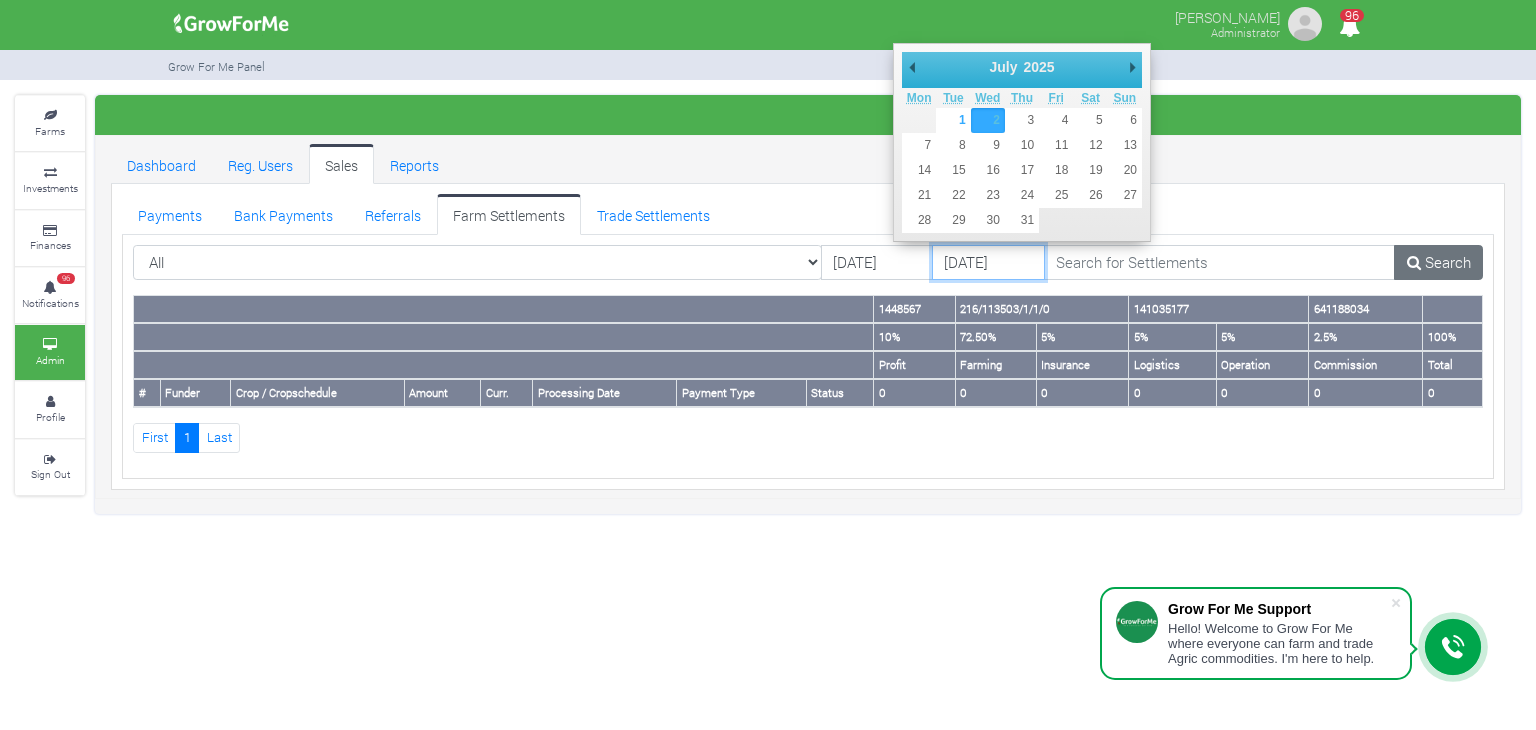 click on "[DATE]" at bounding box center (988, 263) 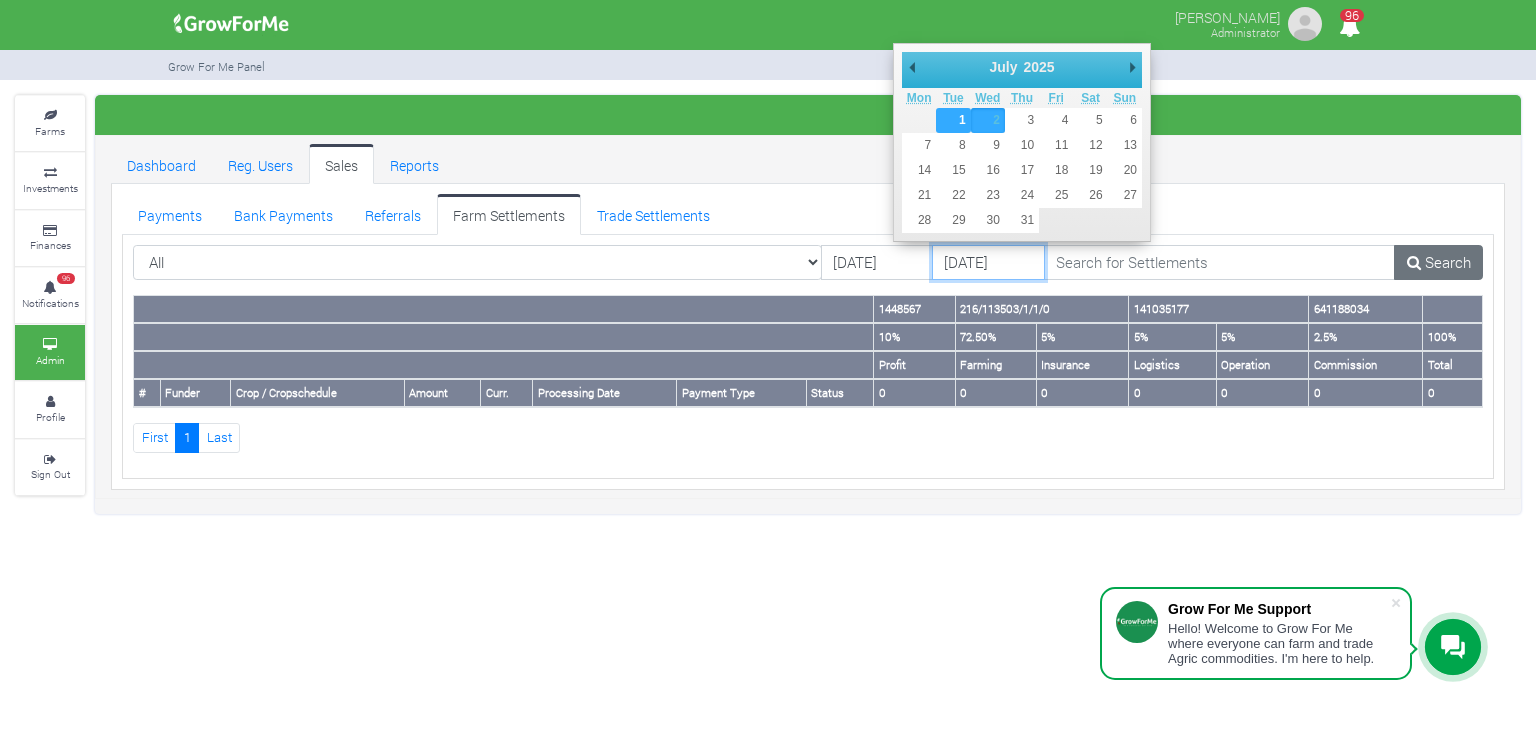 type on "[DATE]" 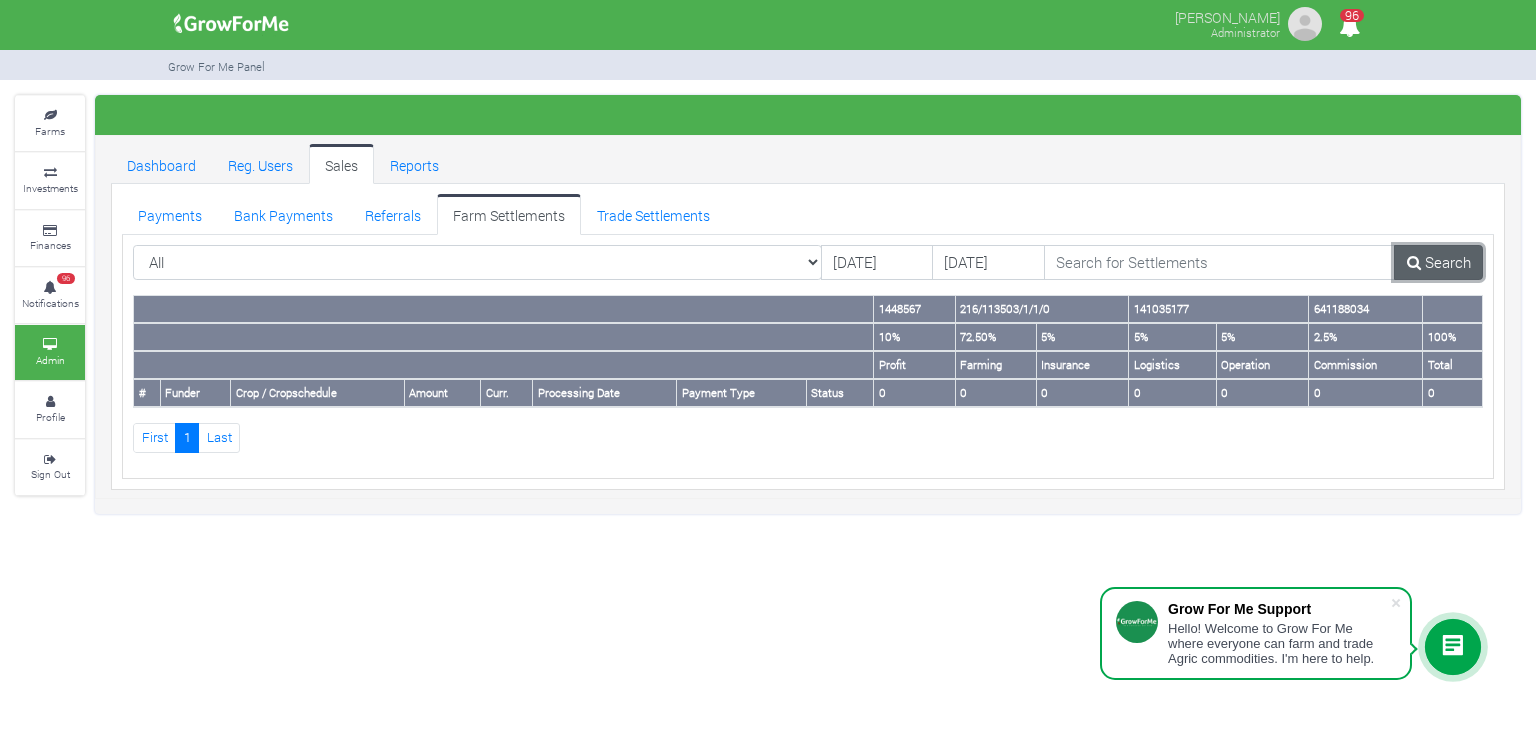 click on "Search" at bounding box center [1438, 263] 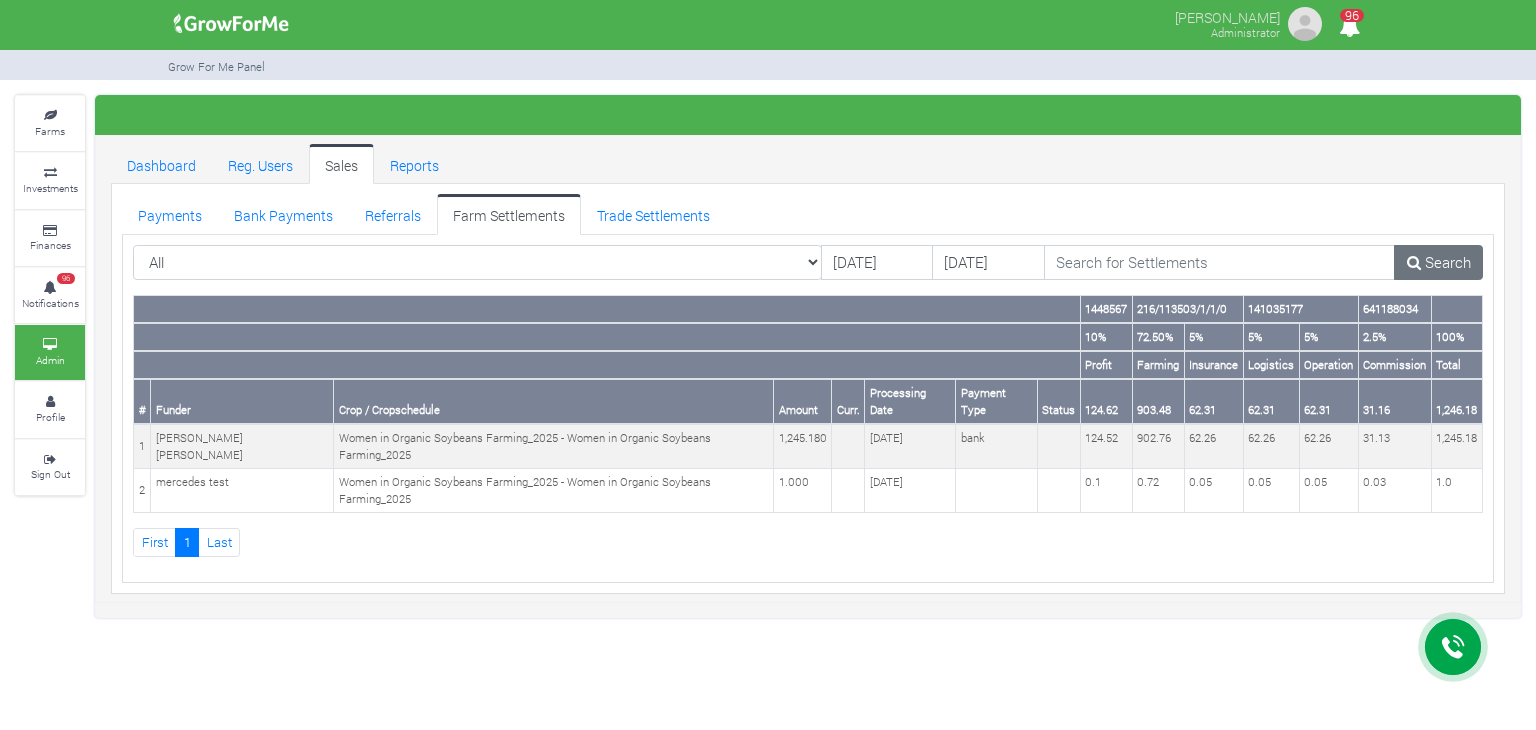 scroll, scrollTop: 0, scrollLeft: 0, axis: both 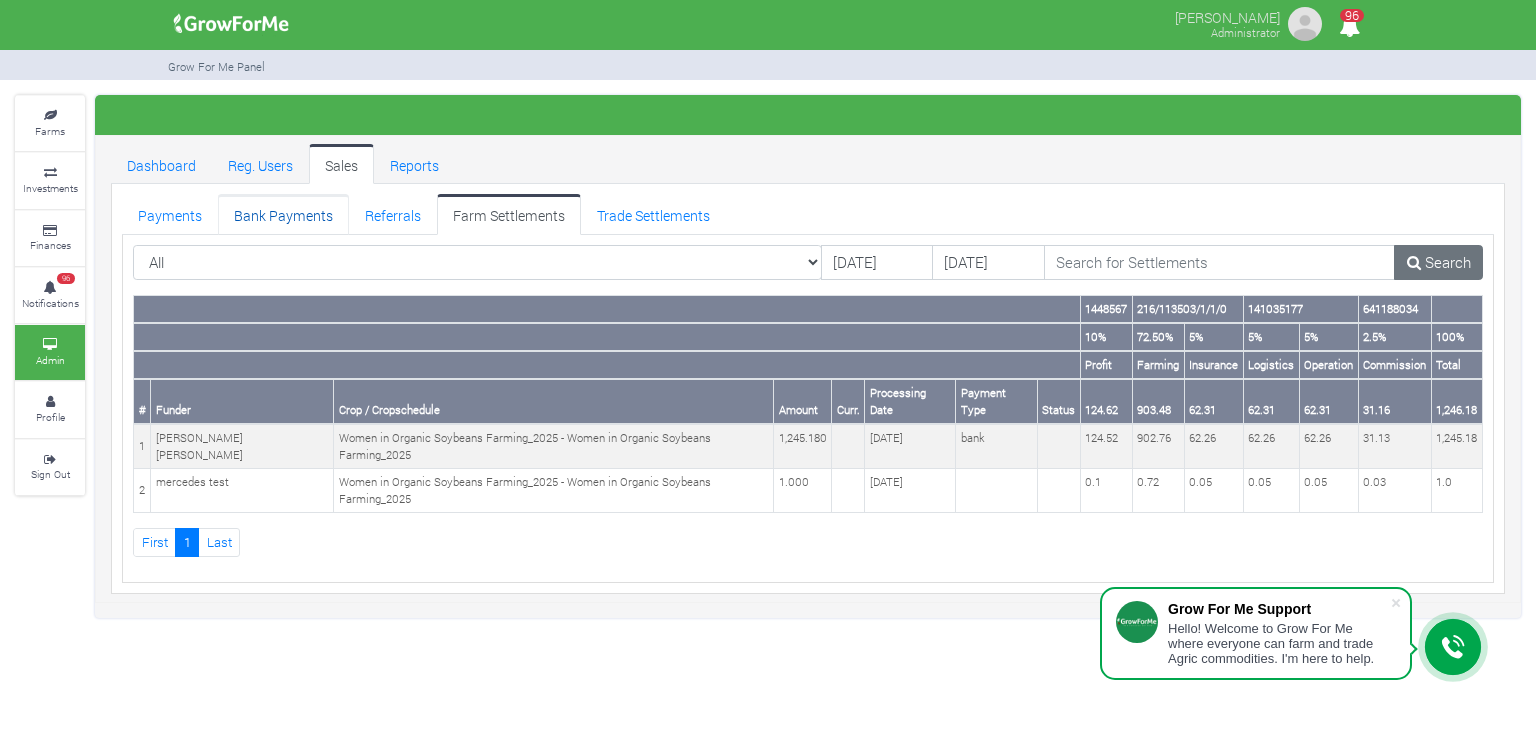 click on "Bank Payments" at bounding box center (283, 214) 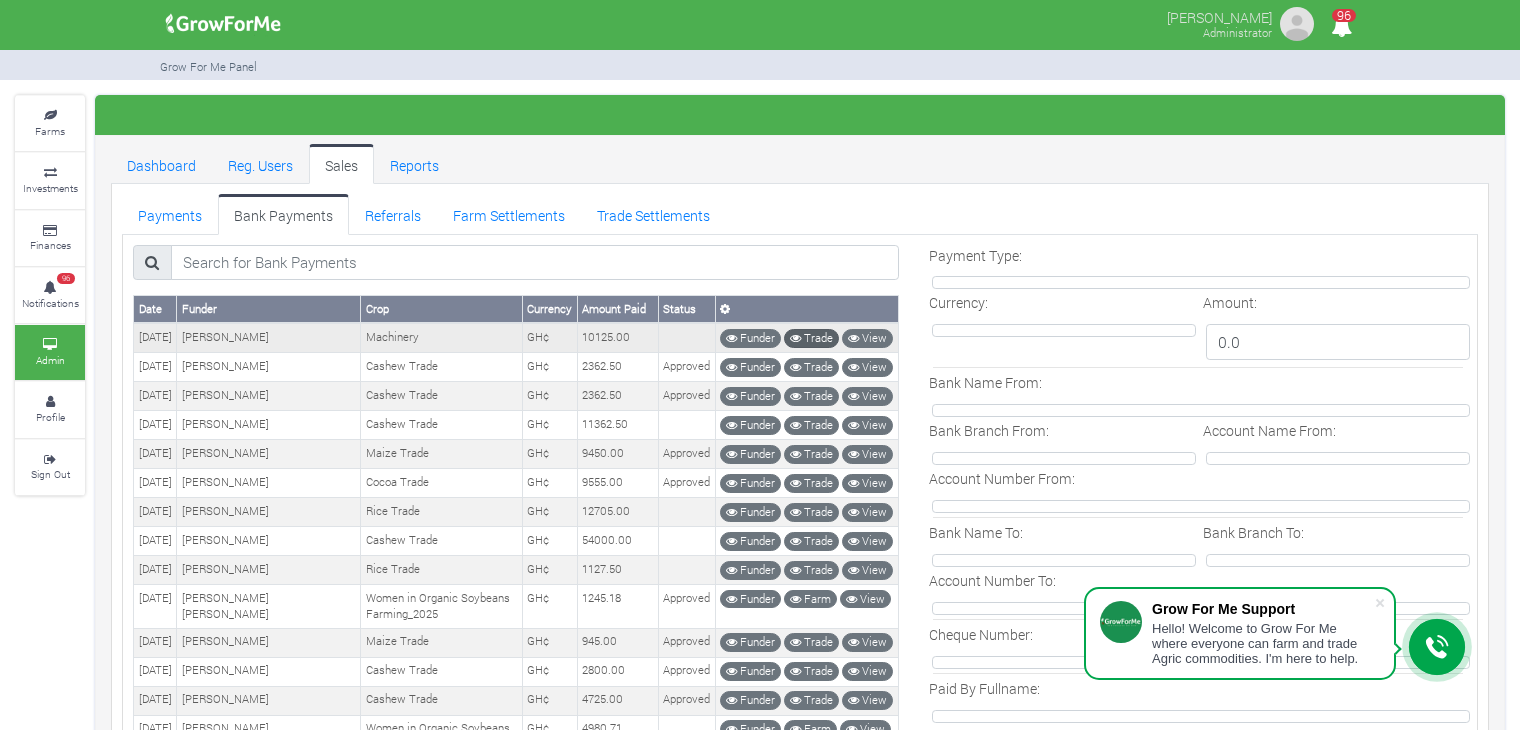 scroll, scrollTop: 0, scrollLeft: 0, axis: both 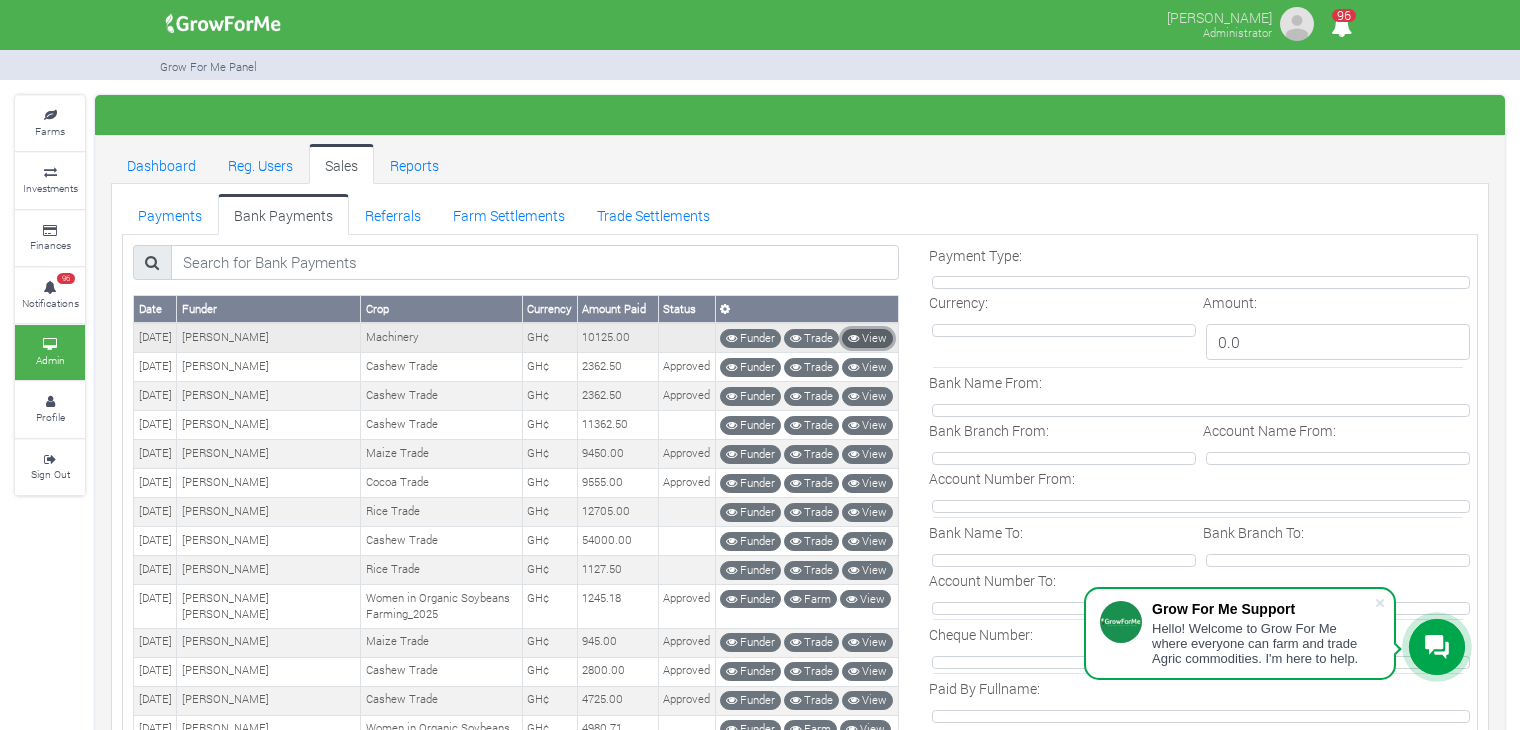 click on "View" at bounding box center [867, 338] 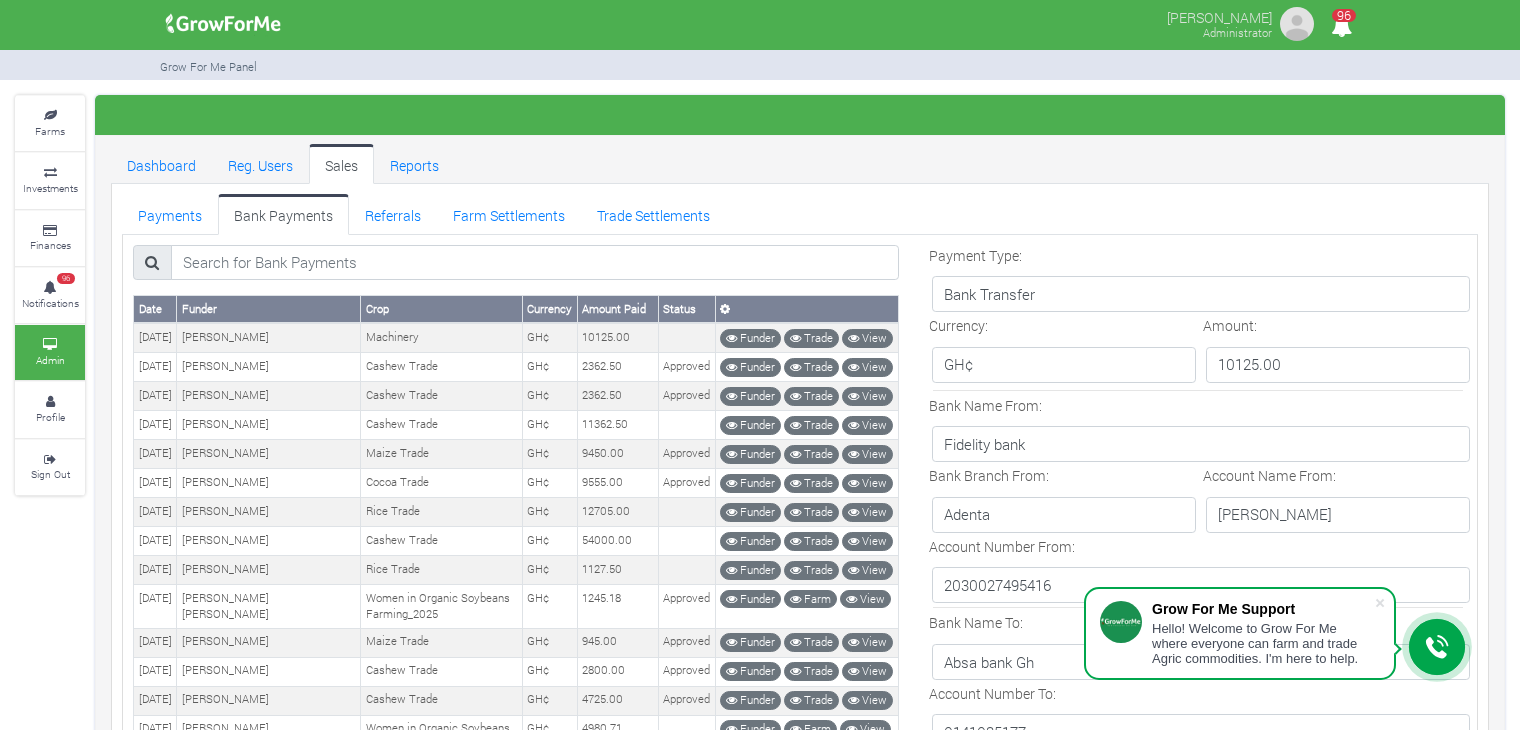 scroll, scrollTop: 1424, scrollLeft: 0, axis: vertical 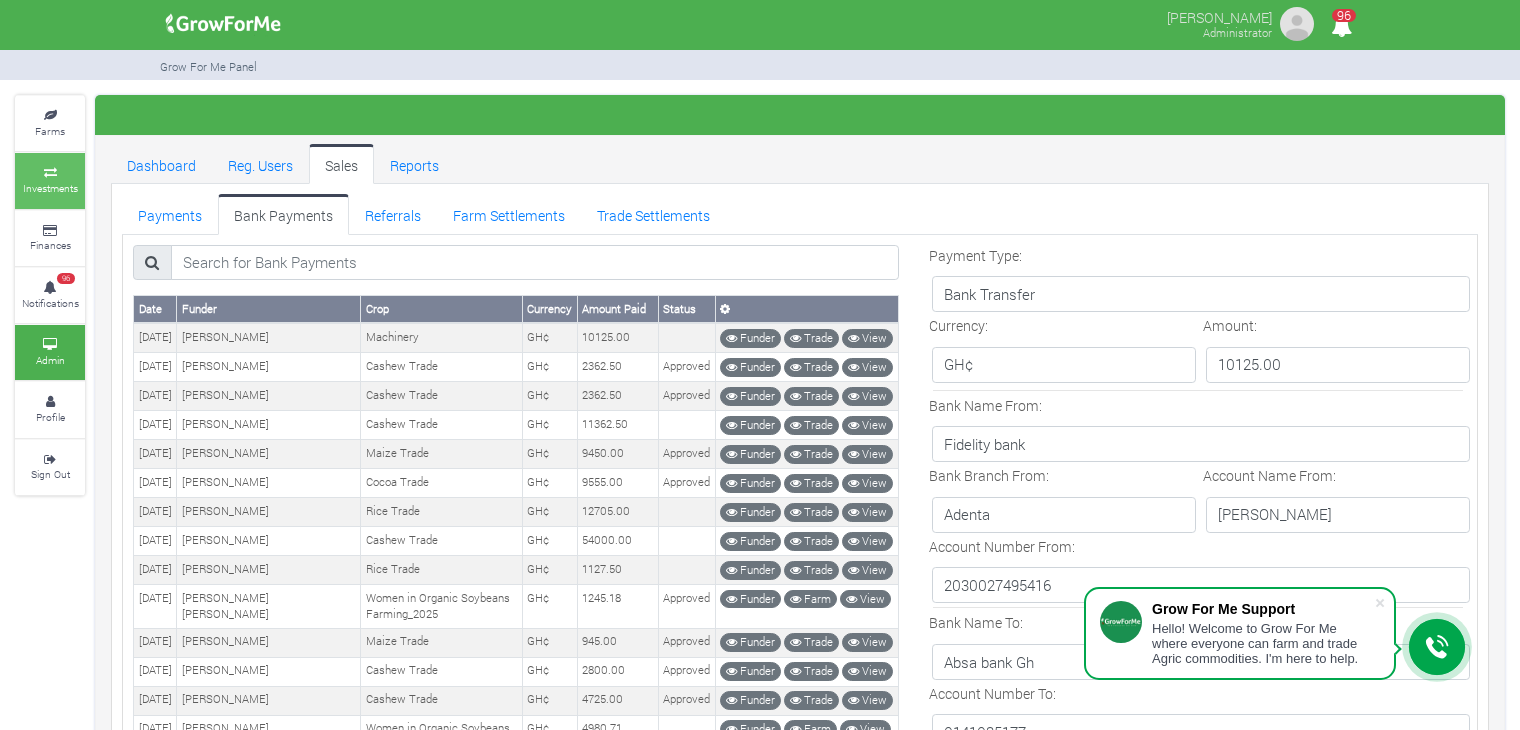 click on "Investments" at bounding box center (50, 188) 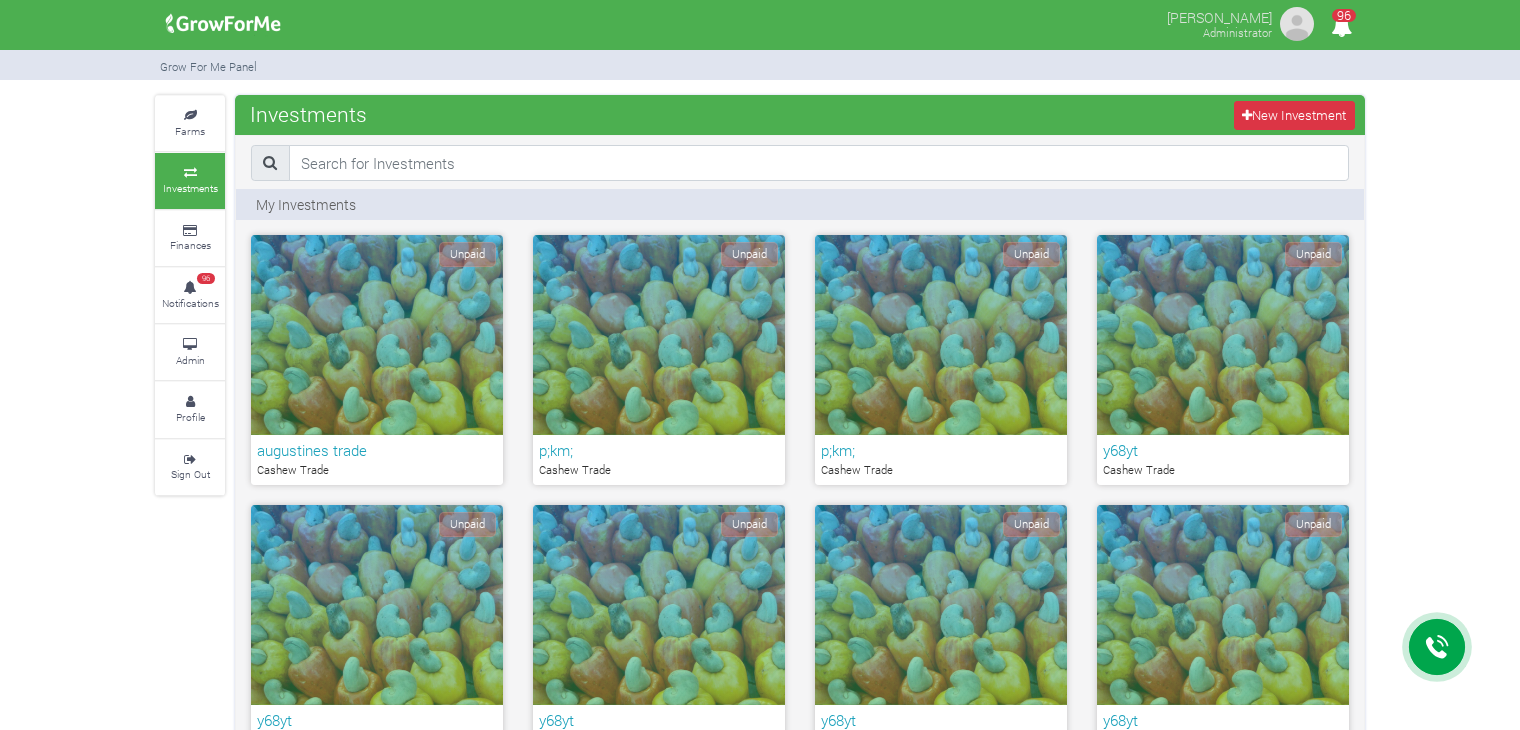 scroll, scrollTop: 0, scrollLeft: 0, axis: both 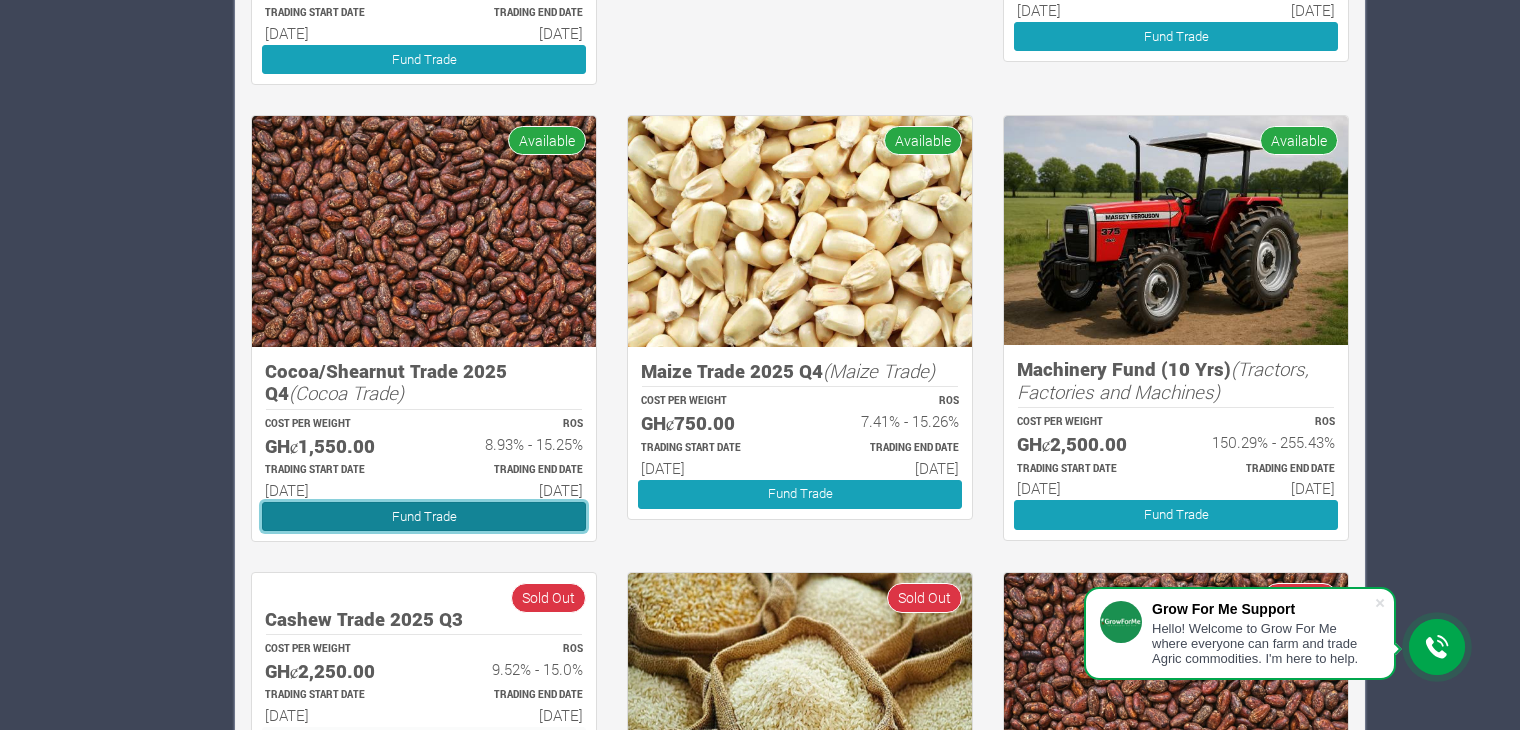 click on "Fund Trade" at bounding box center (424, 516) 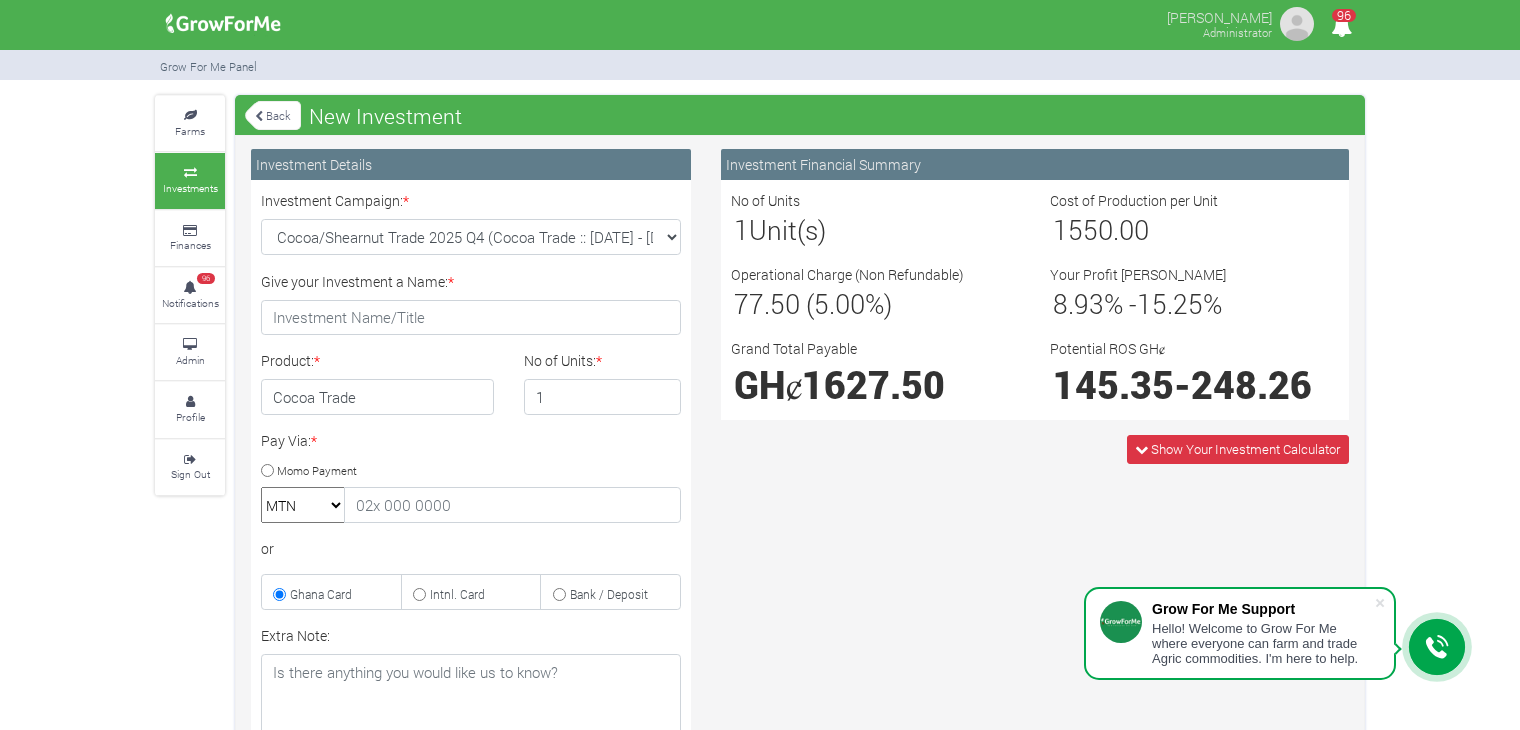 scroll, scrollTop: 0, scrollLeft: 0, axis: both 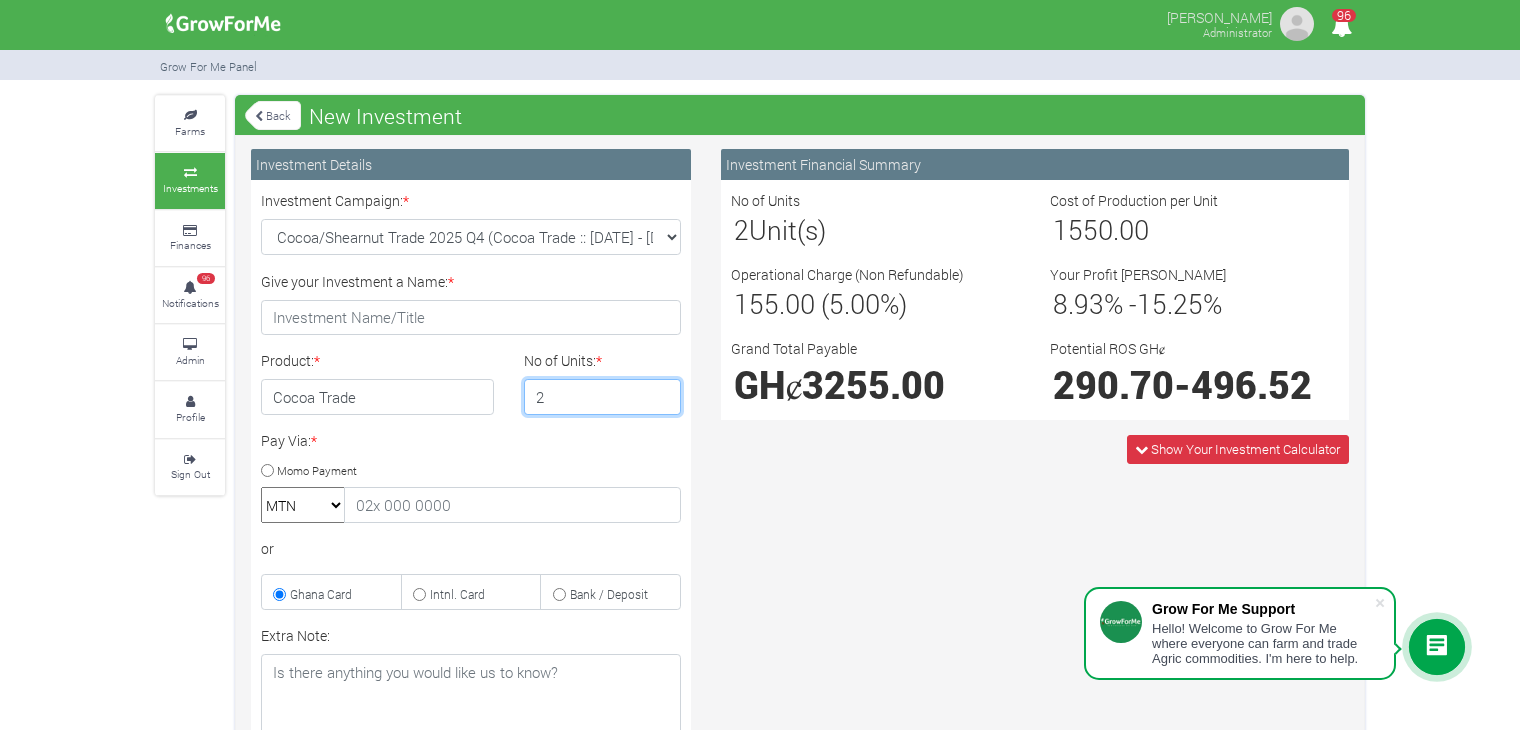 click on "2" at bounding box center [603, 397] 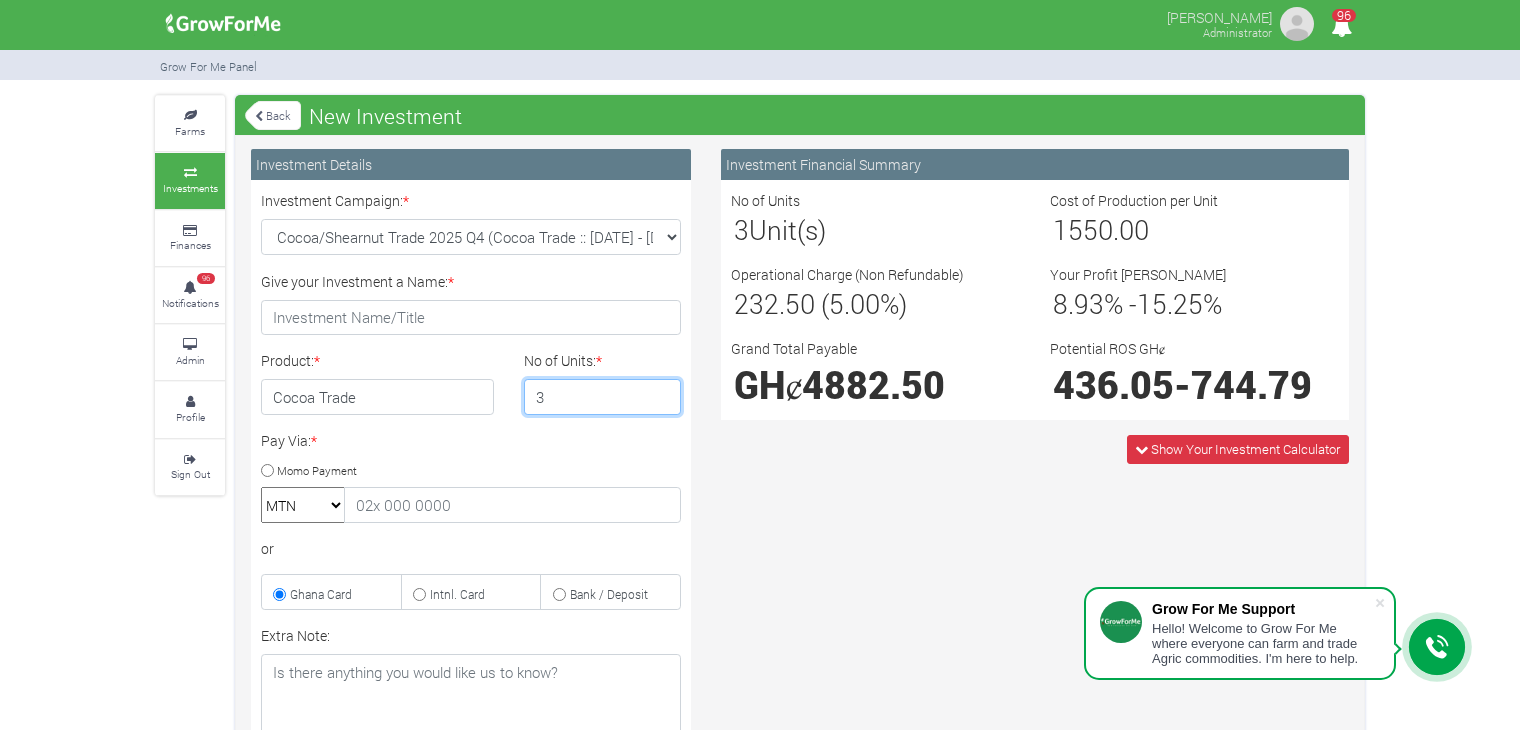 click on "3" at bounding box center [603, 397] 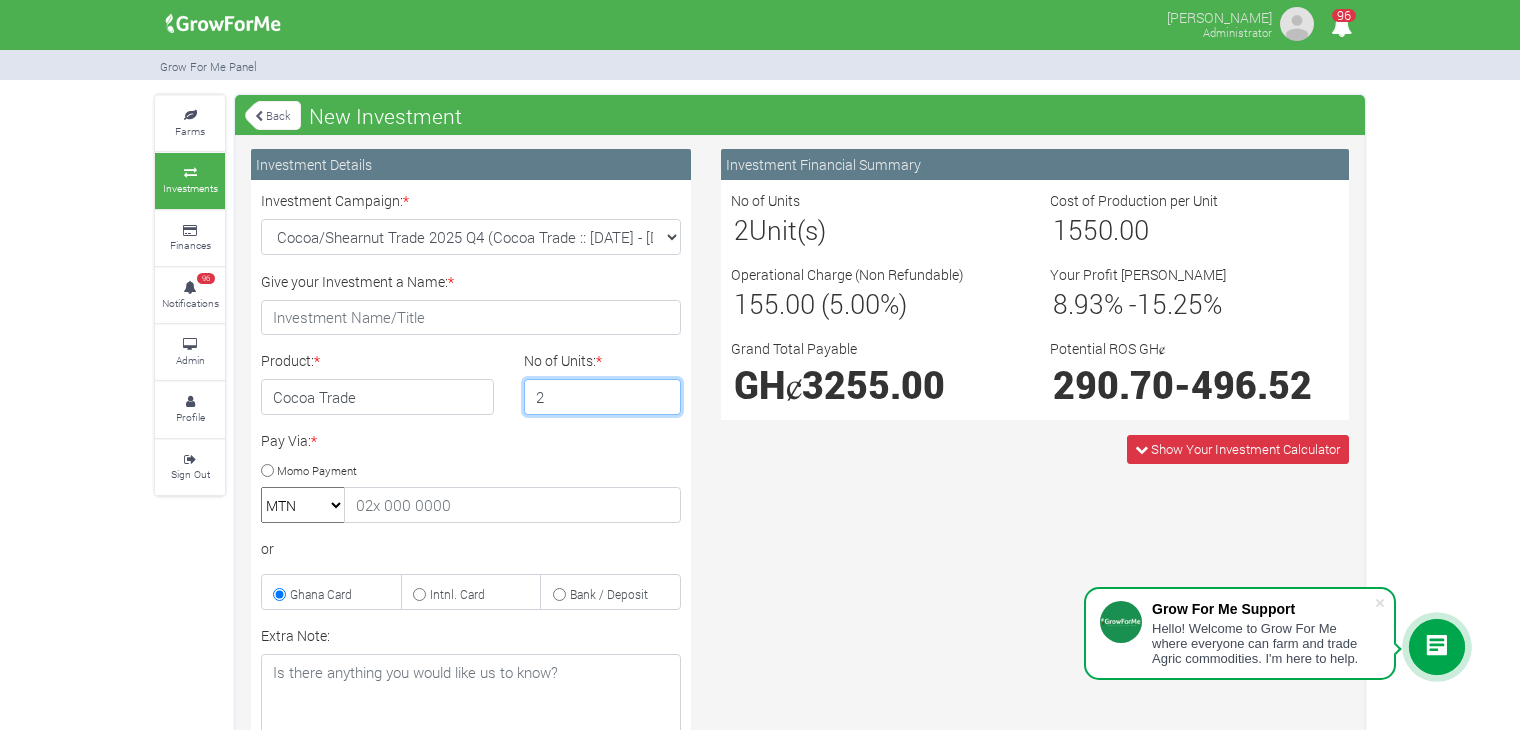 click on "2" at bounding box center (603, 397) 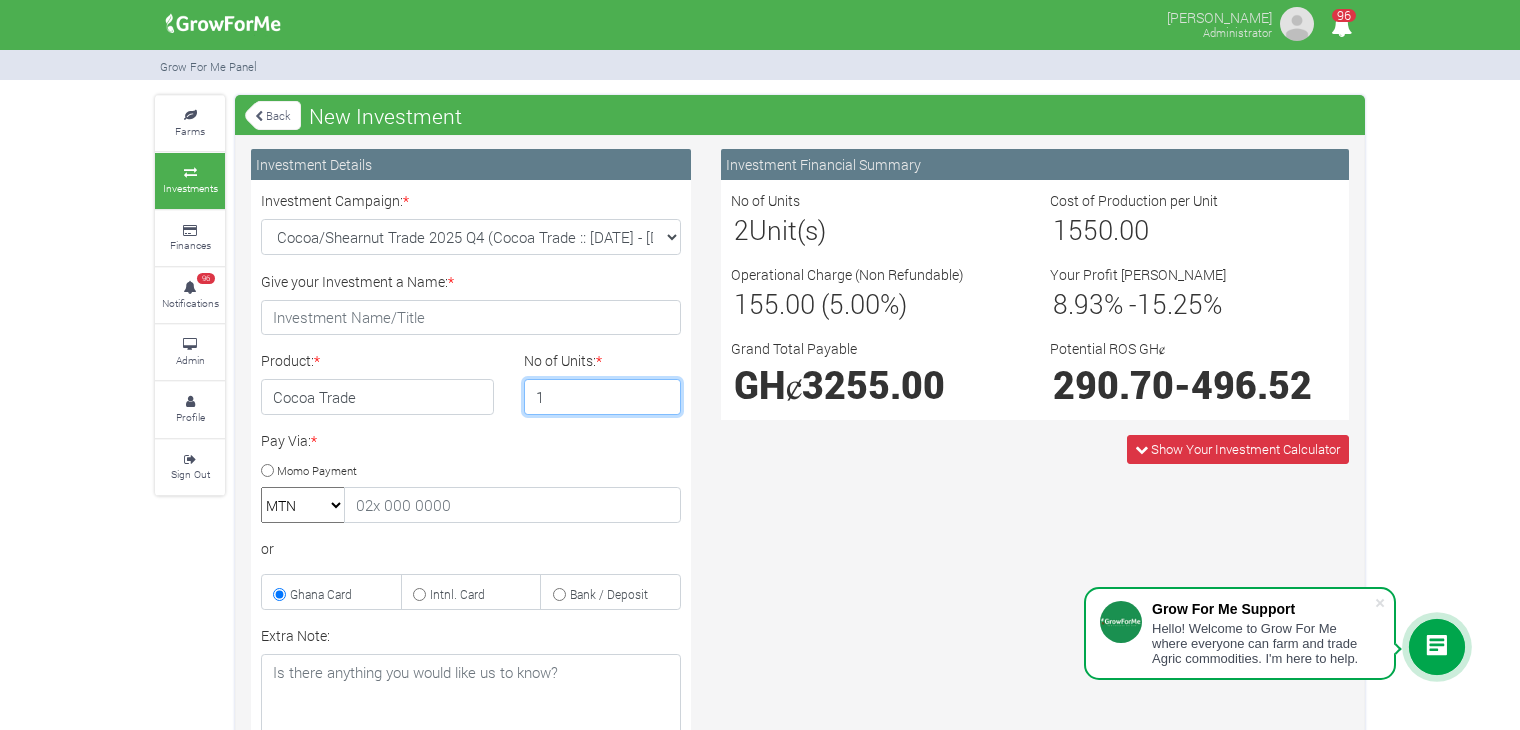 click on "1" at bounding box center (603, 397) 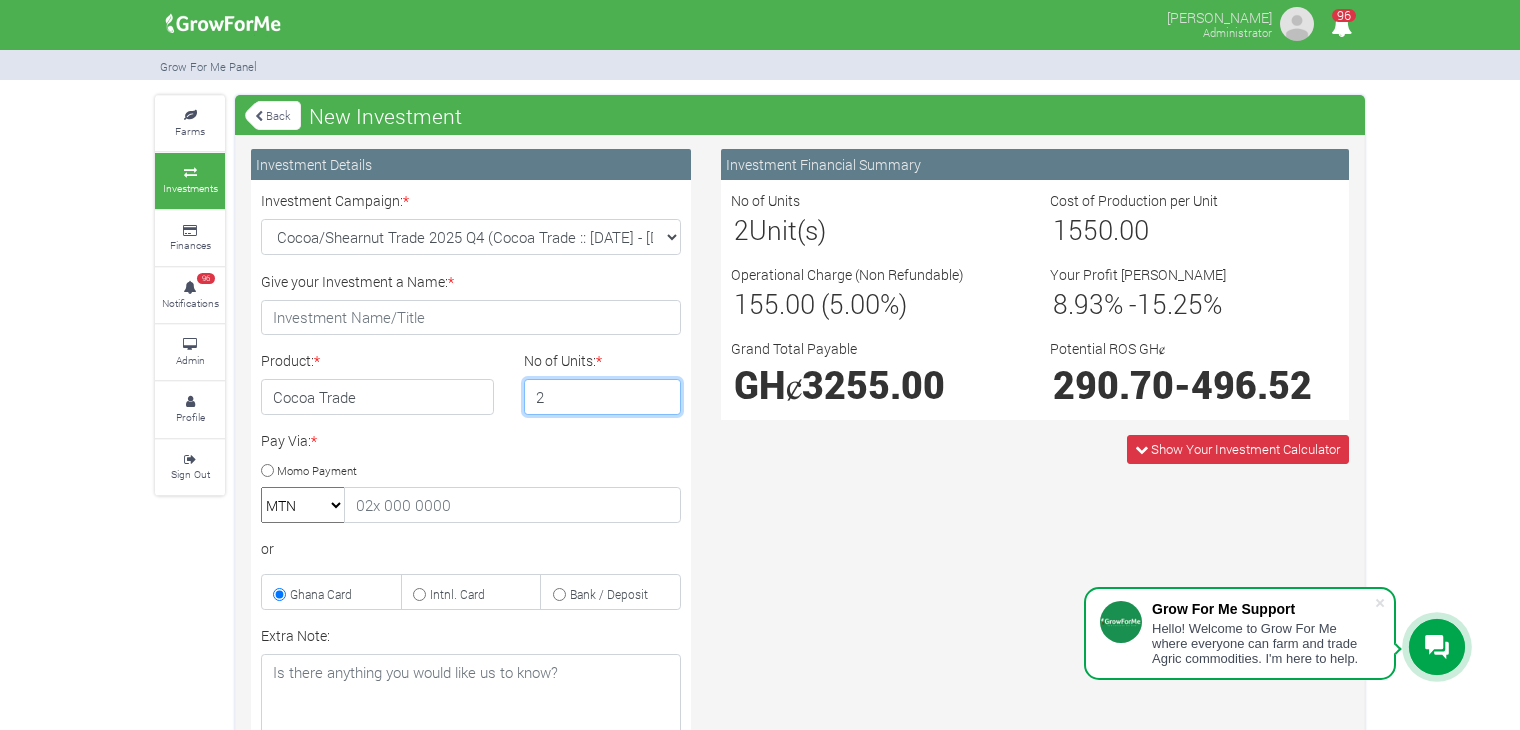type on "2" 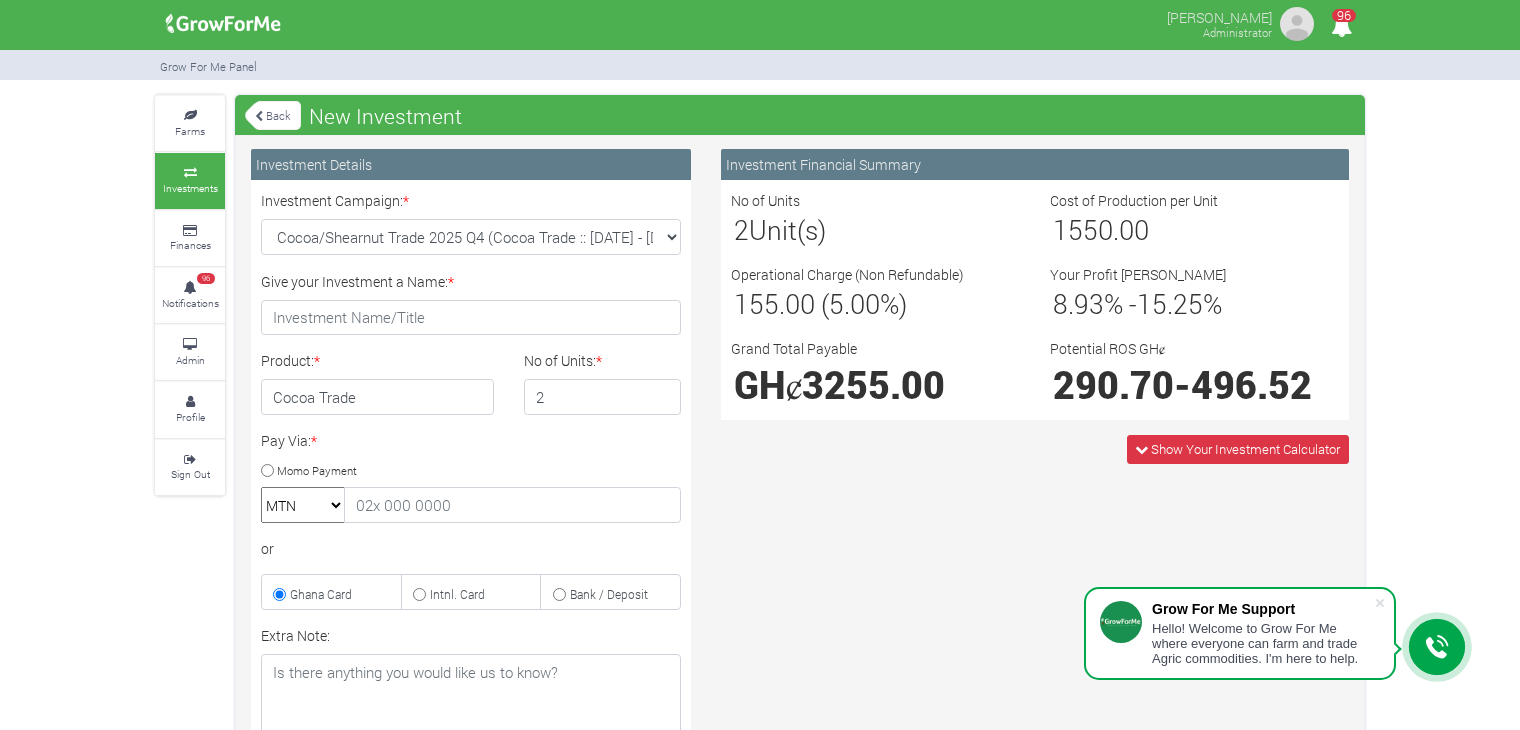 click on "Back" at bounding box center [273, 115] 